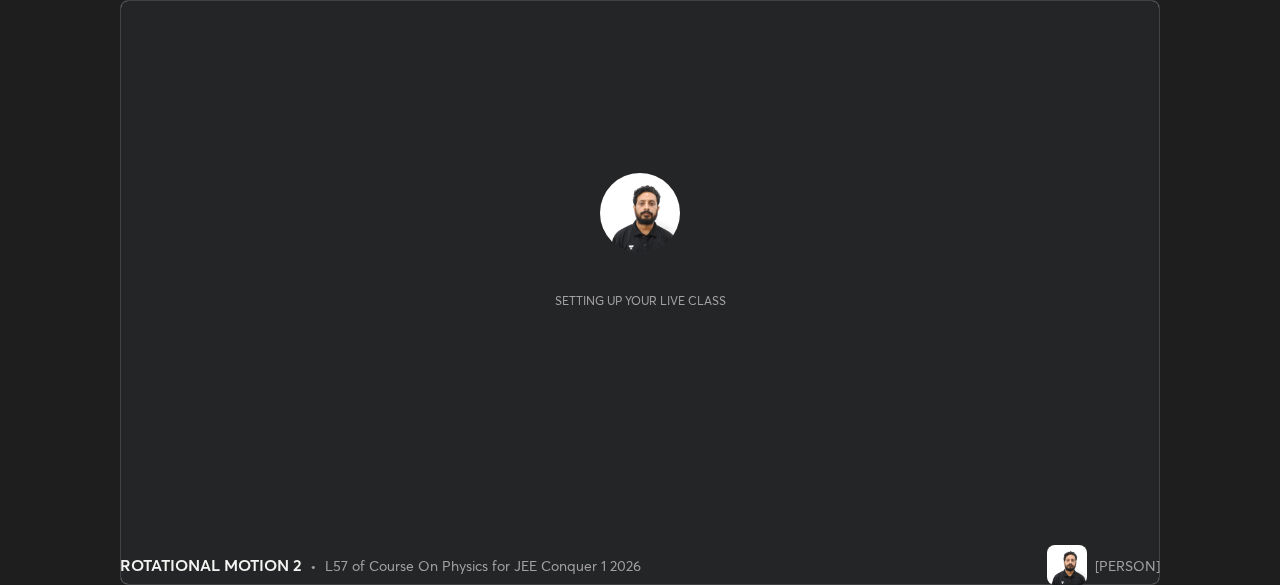 scroll, scrollTop: 0, scrollLeft: 0, axis: both 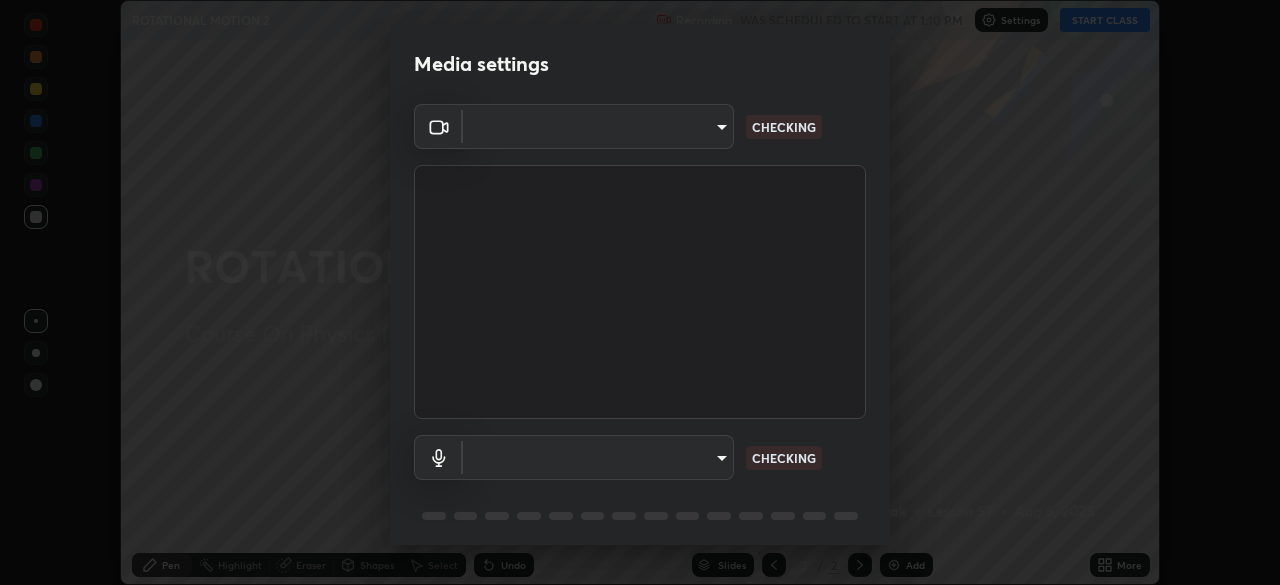 type on "e15fe1ebf70cde3bfcbeee335f8652014c7a9185cc29a01d69aea44f35fb34b8" 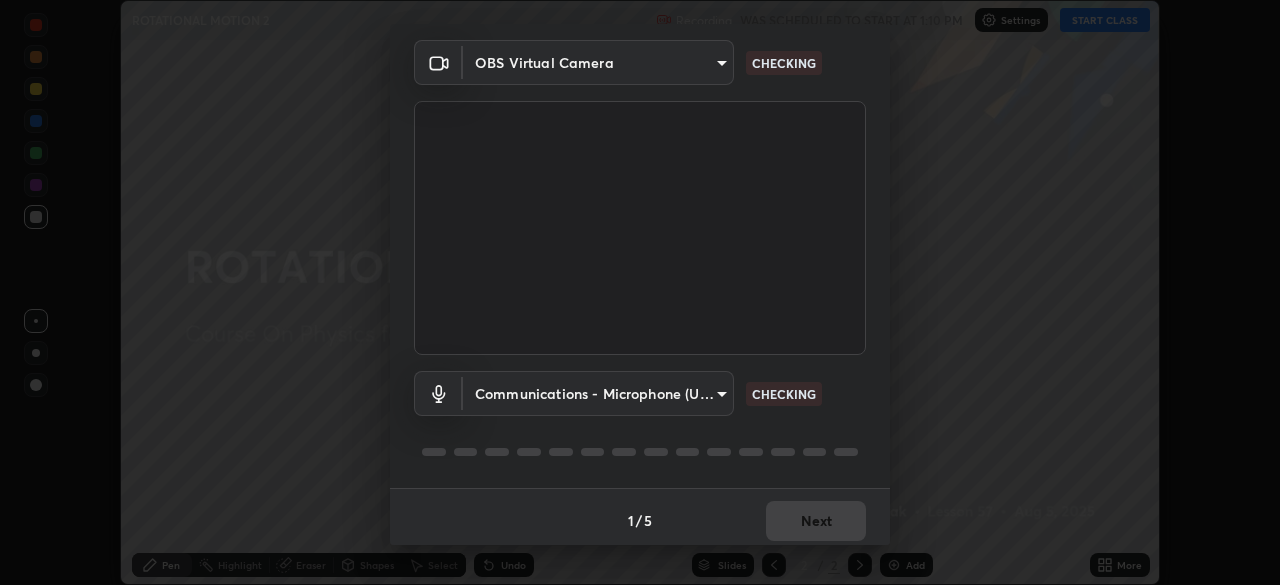 scroll, scrollTop: 71, scrollLeft: 0, axis: vertical 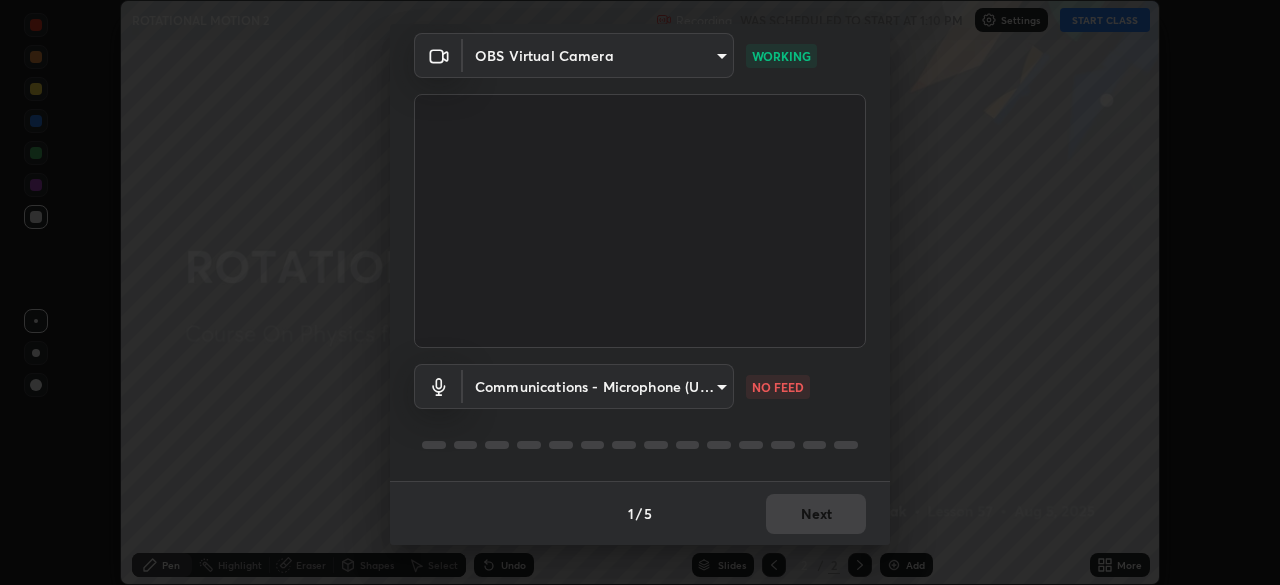 click on "Erase all ROTATIONAL MOTION 2 Recording WAS SCHEDULED TO START AT 1:10 PM Settings START CLASS Setting up your live class ROTATIONAL MOTION 2 • L57 of Course On Physics for JEE Conquer 1 2026 [PERSON] Pen Highlight Eraser Shapes Select Undo Slides 2 / 2 Add More No doubts shared Encourage your learners to ask a doubt for better clarity Report an issue Reason for reporting Buffering Chat not working Audio - Video sync issue Educator video quality low Attach an image Report Media settings OBS Virtual Camera e15fe1ebf70cde3bfcbeee335f8652014c7a9185cc29a01d69aea44f35fb34b8 WORKING Communications - Microphone (USB PnP Sound Device) communications NO FEED 1 / 5 Next" at bounding box center [640, 292] 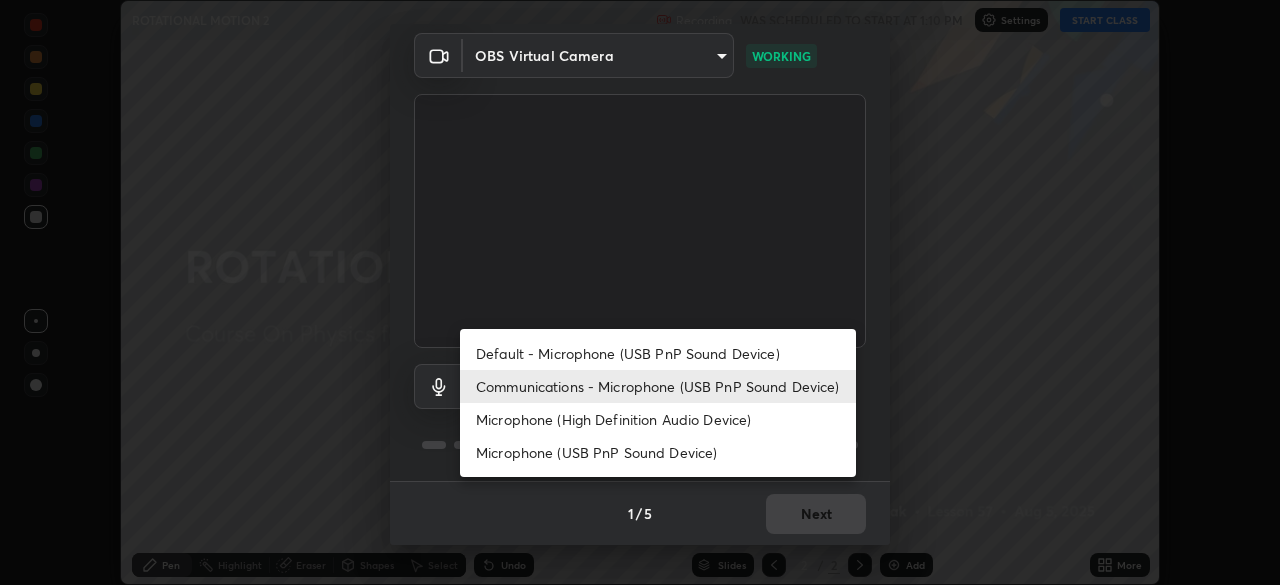 click on "Default - Microphone (USB PnP Sound Device)" at bounding box center [658, 353] 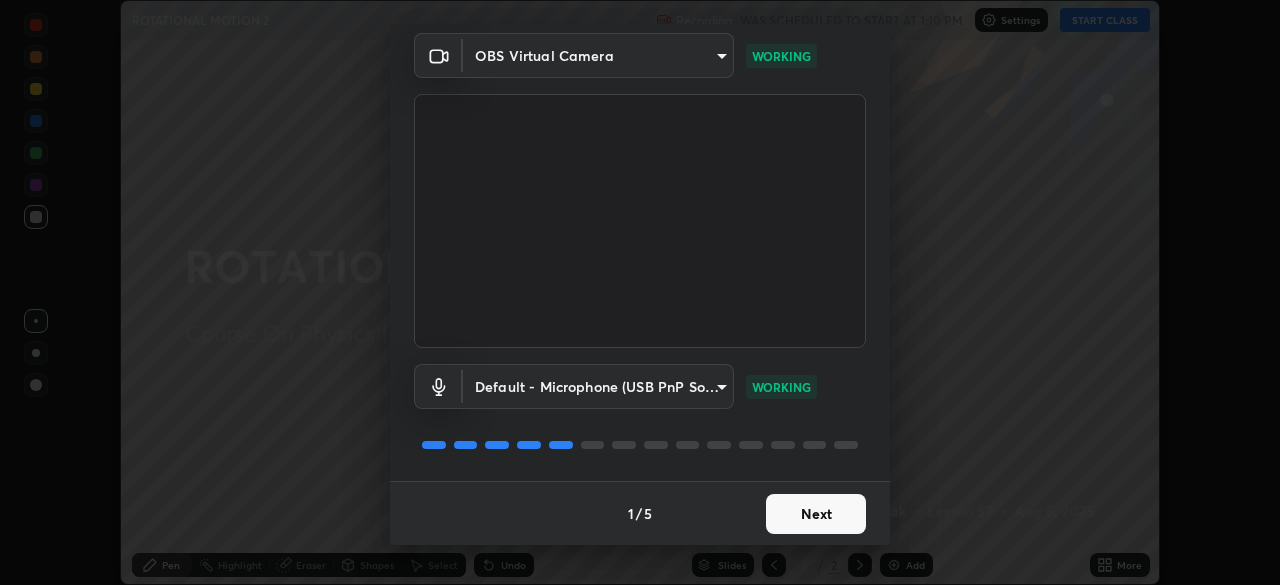 click on "Next" at bounding box center (816, 514) 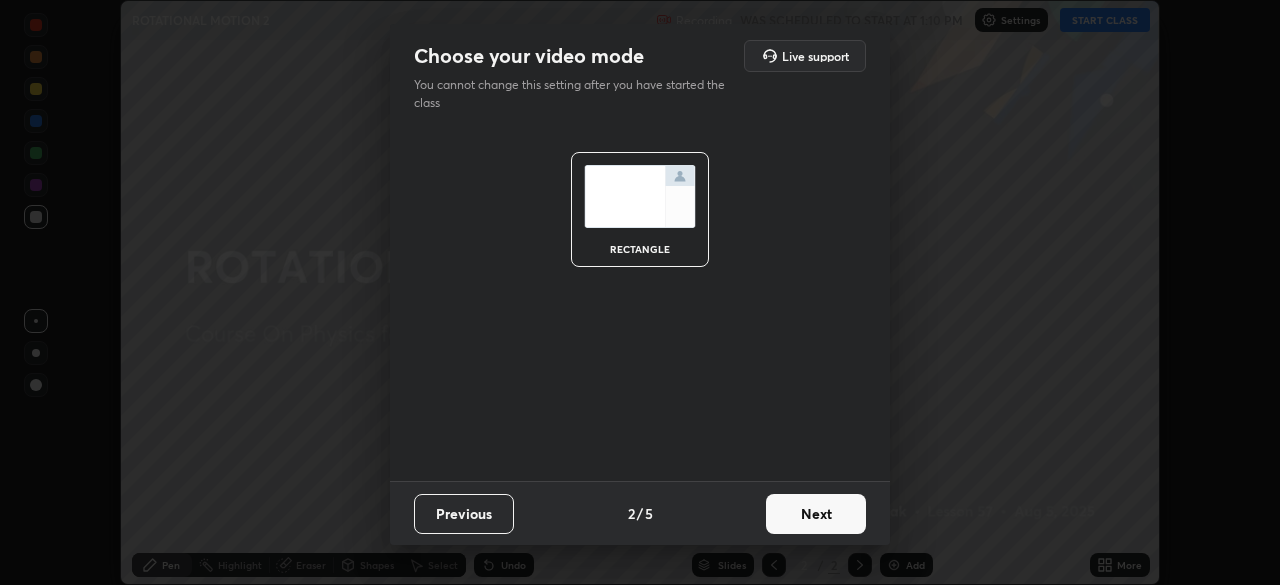 scroll, scrollTop: 0, scrollLeft: 0, axis: both 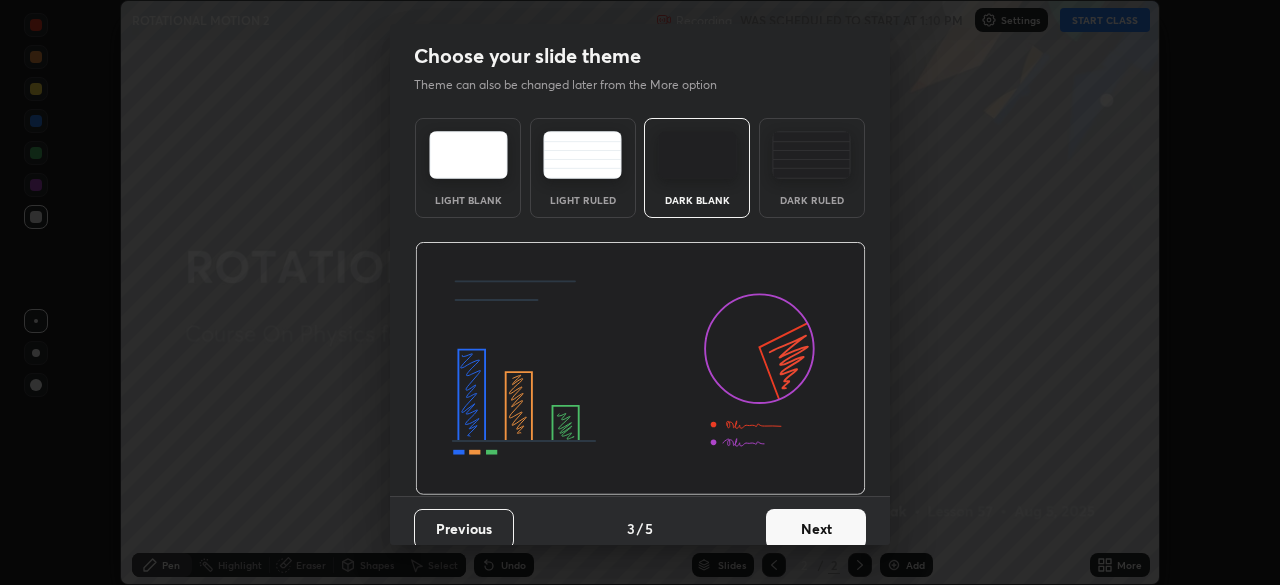 click on "Next" at bounding box center [816, 529] 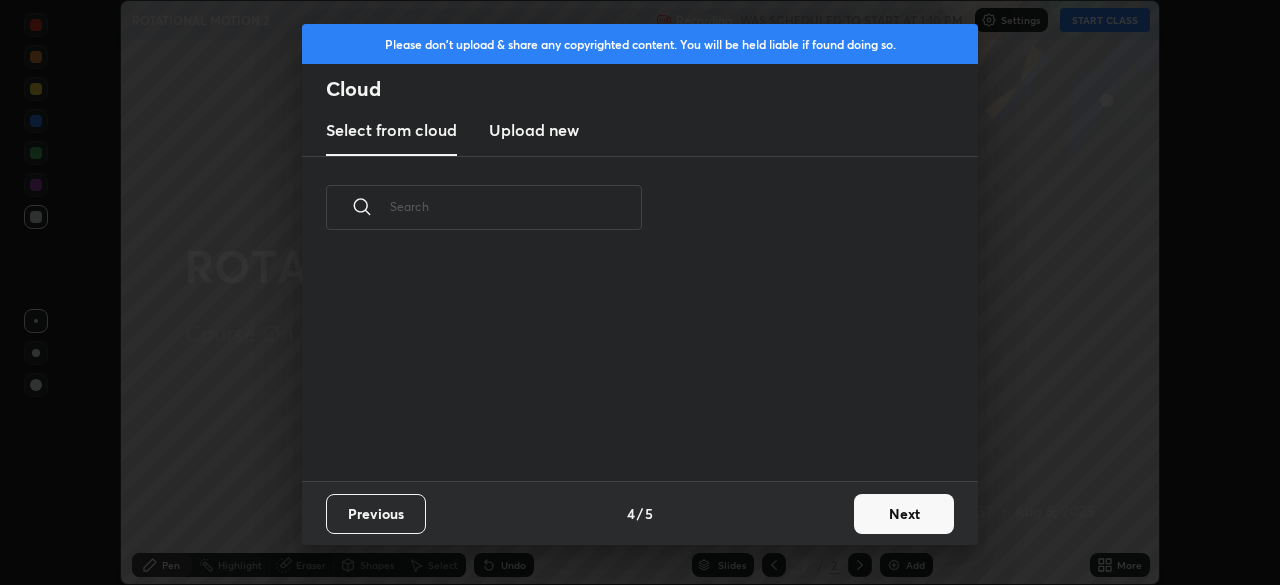 click on "Next" at bounding box center [904, 514] 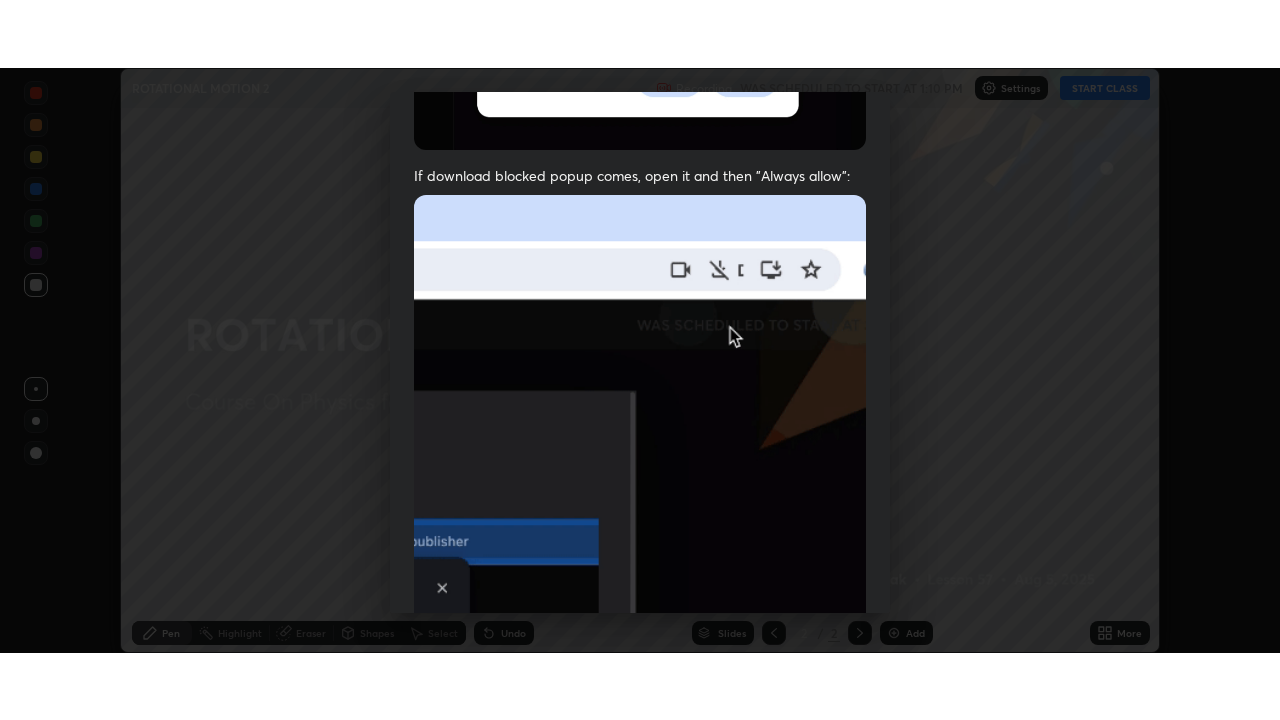 scroll, scrollTop: 479, scrollLeft: 0, axis: vertical 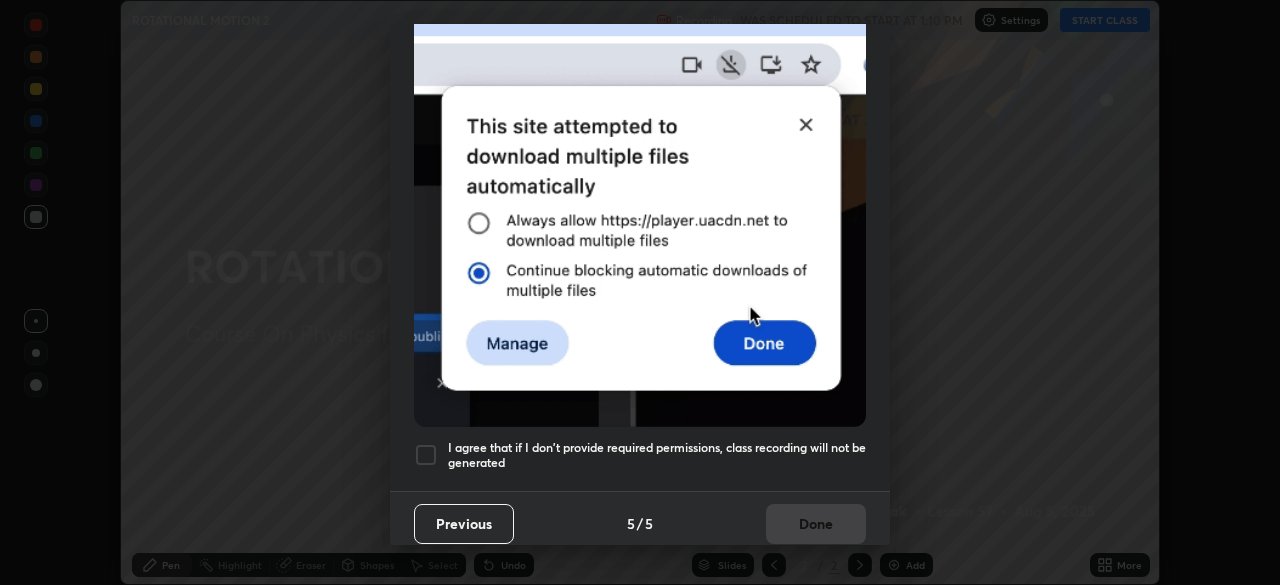 click at bounding box center (426, 455) 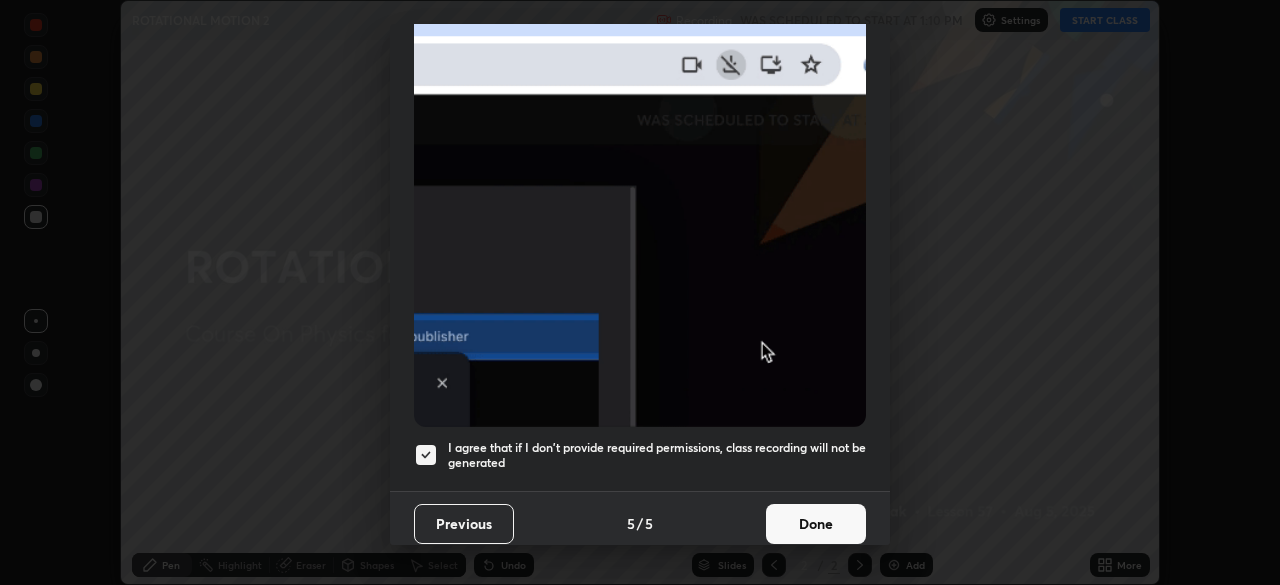 click on "Done" at bounding box center (816, 524) 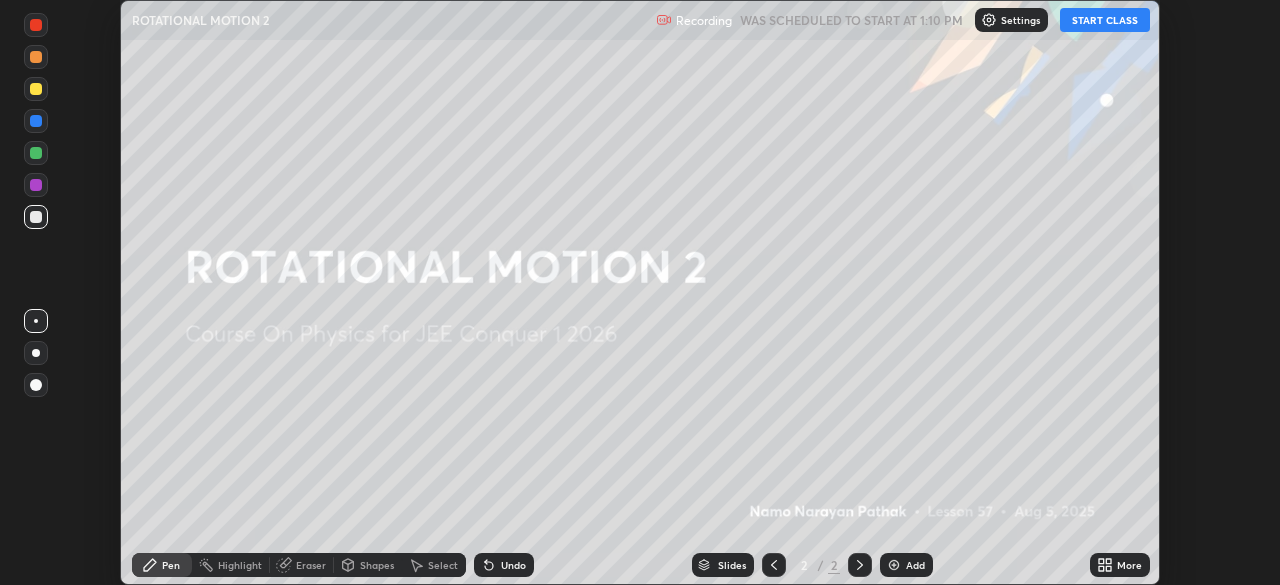 click on "START CLASS" at bounding box center (1105, 20) 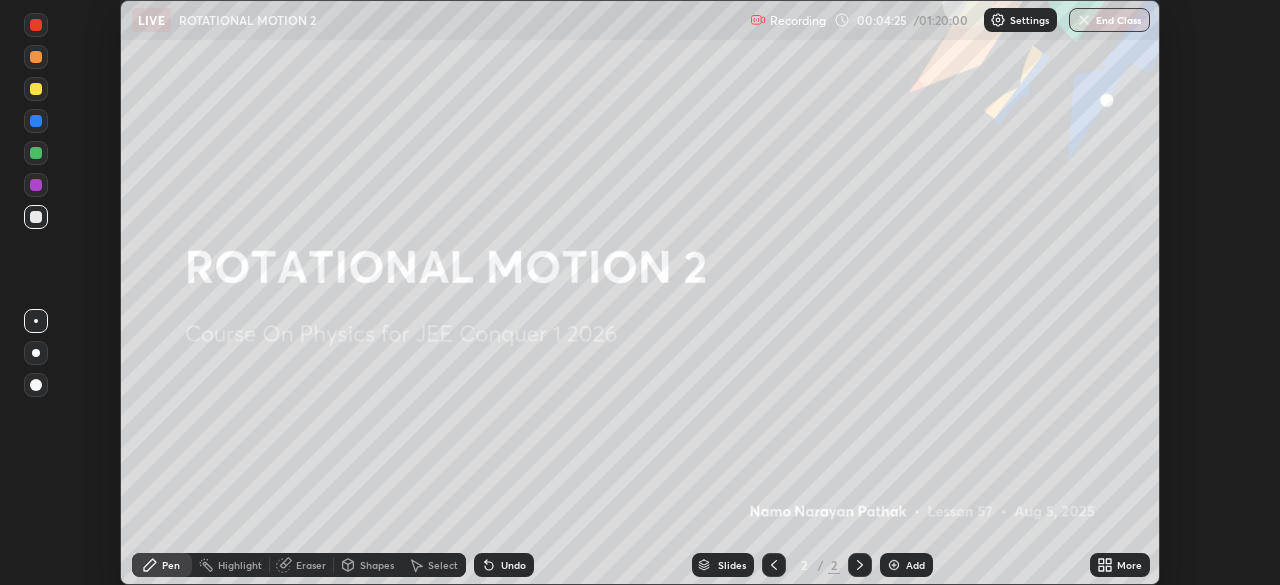 click 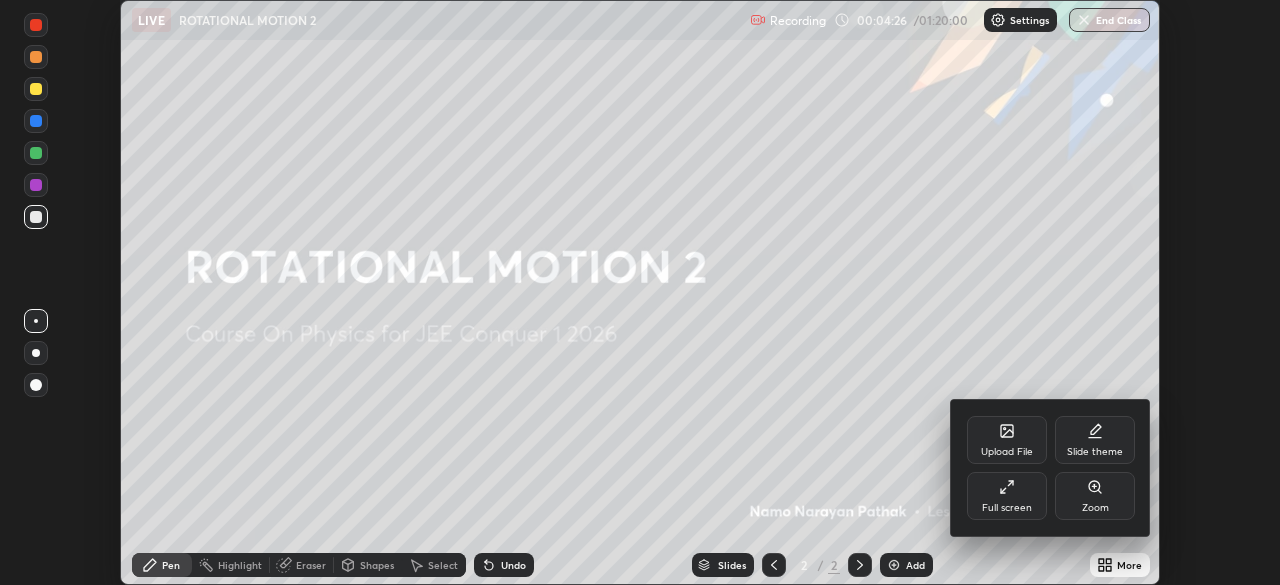 click on "Full screen" at bounding box center (1007, 508) 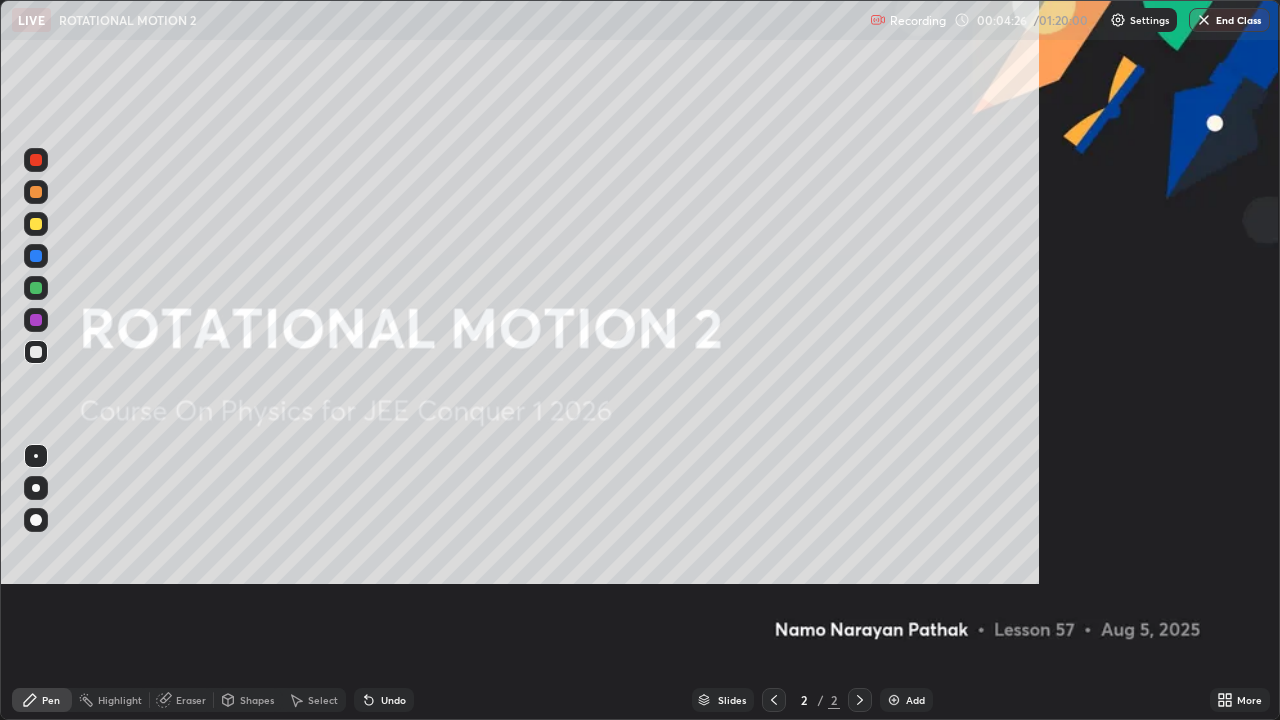 scroll, scrollTop: 99280, scrollLeft: 98720, axis: both 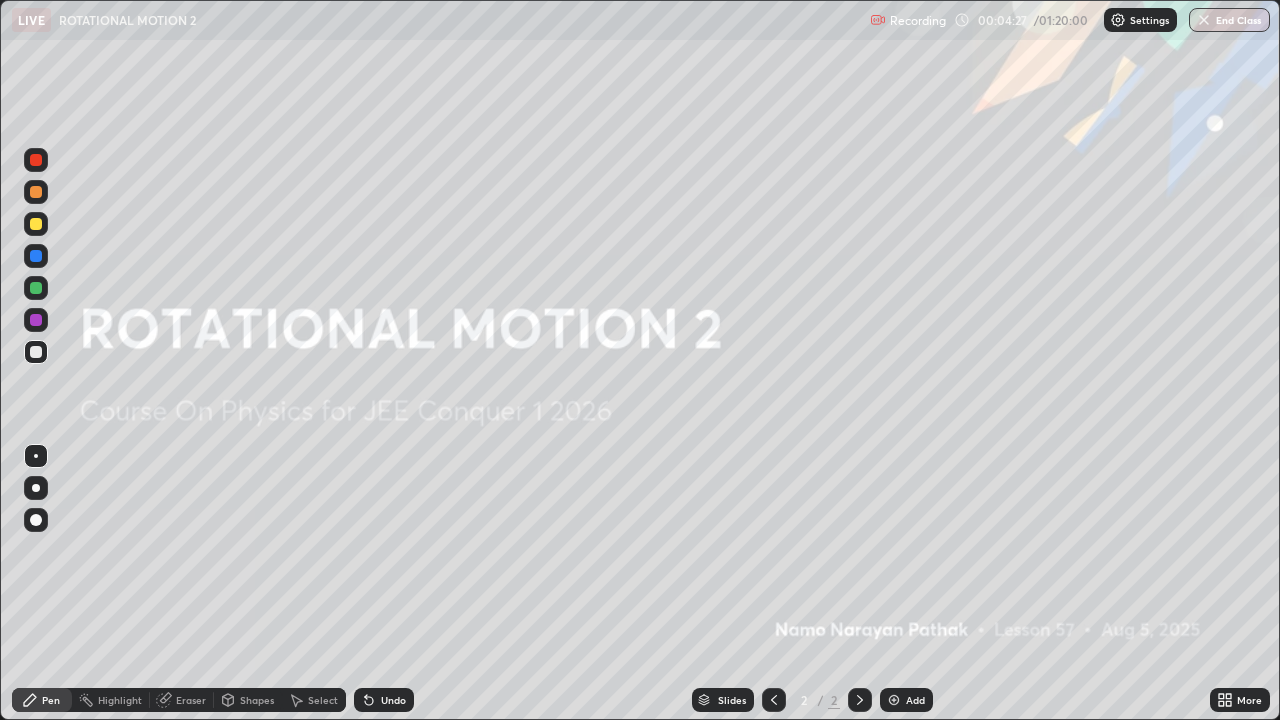 click at bounding box center (894, 700) 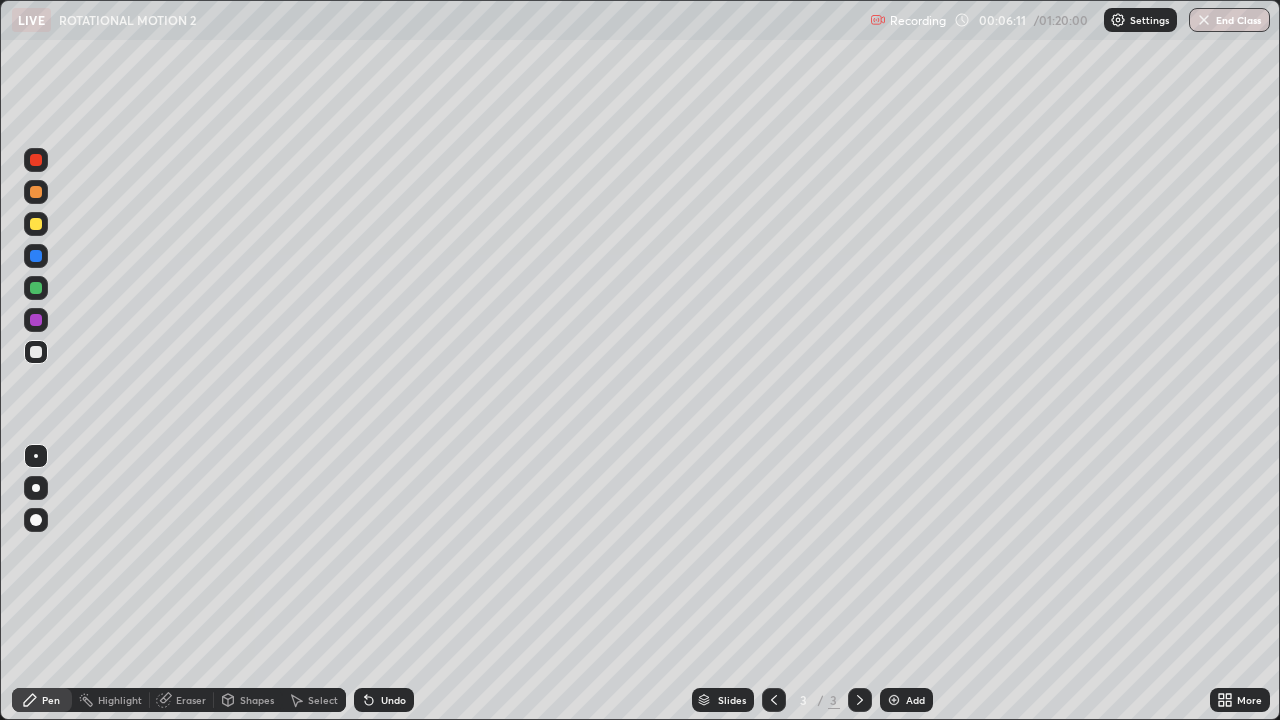 click at bounding box center [36, 192] 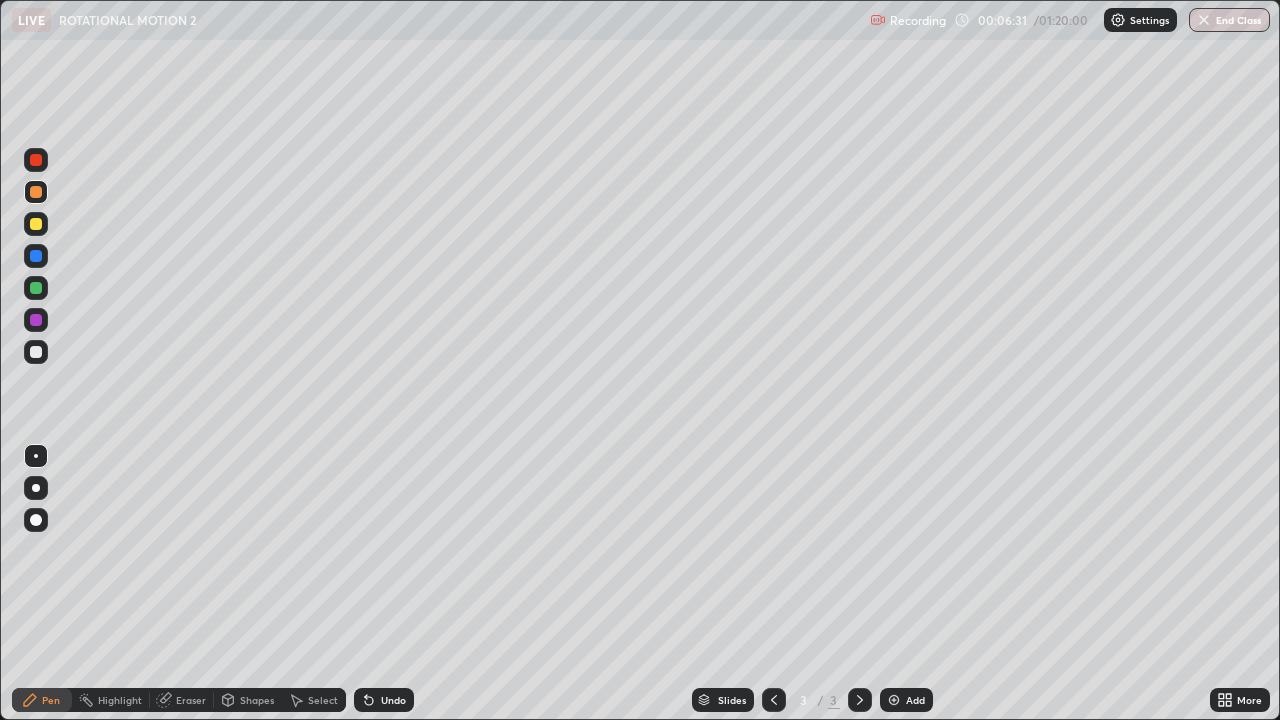 click at bounding box center (36, 256) 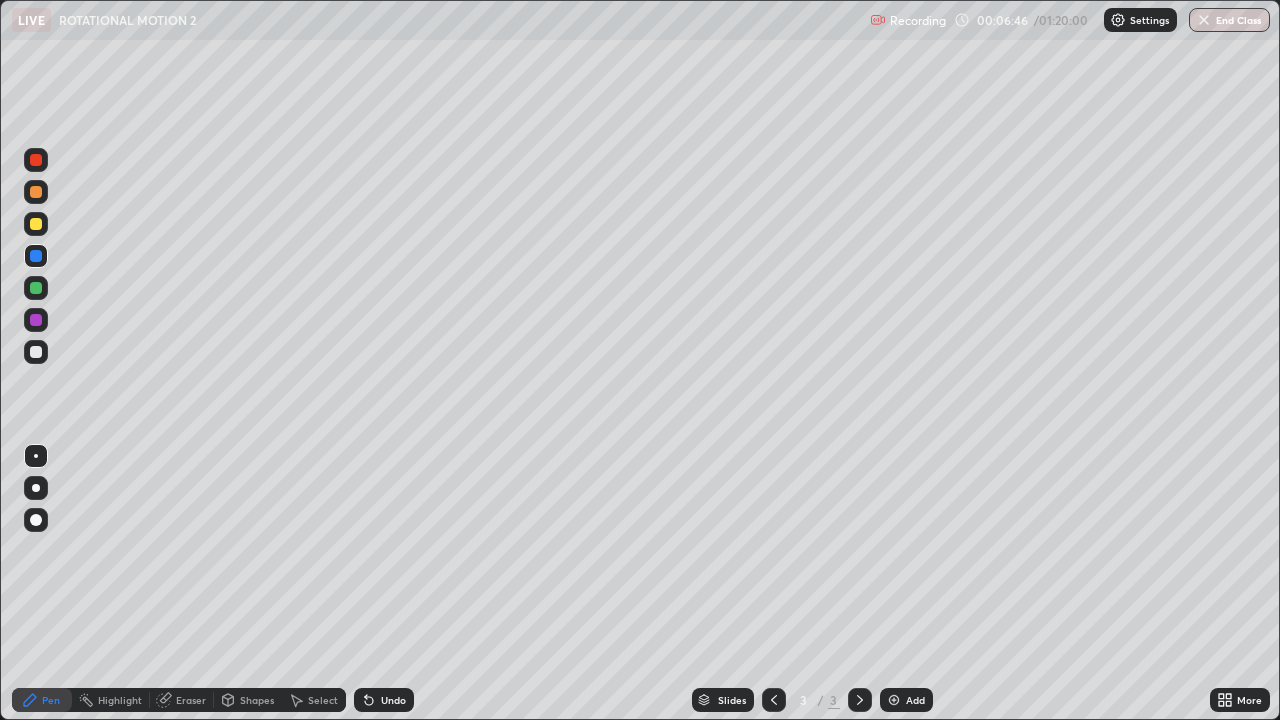 click at bounding box center [36, 352] 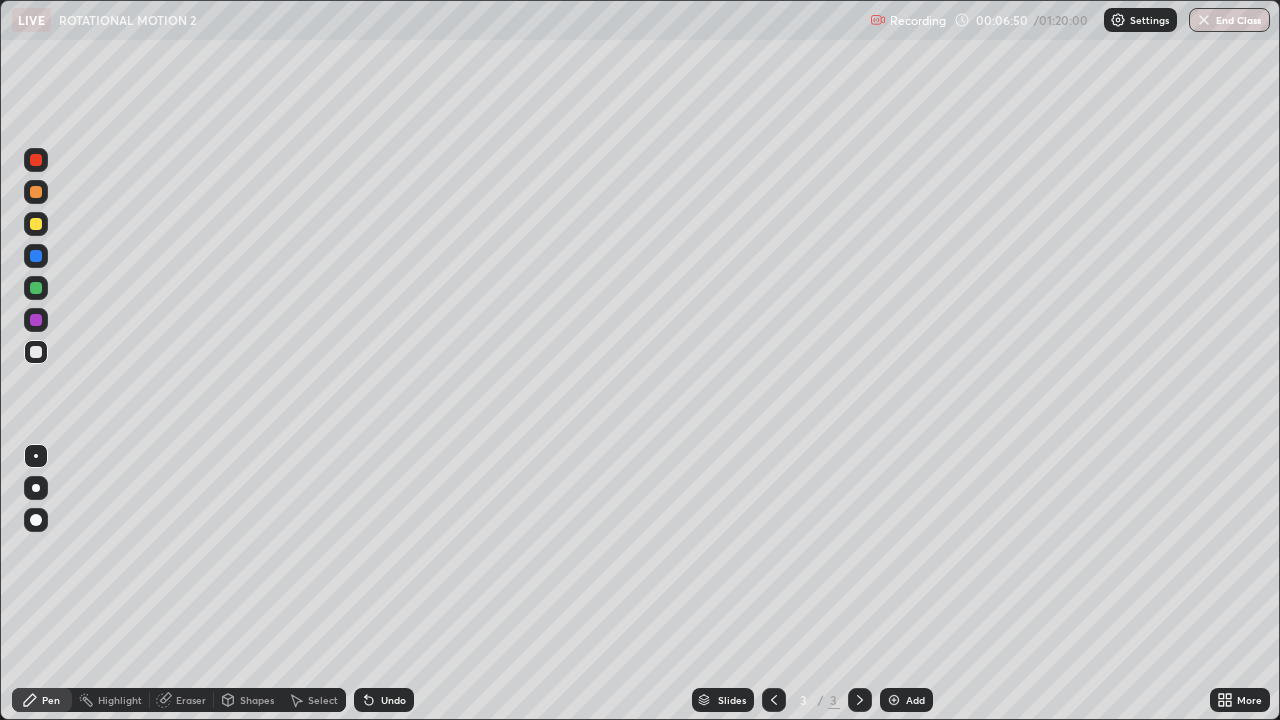click at bounding box center (36, 320) 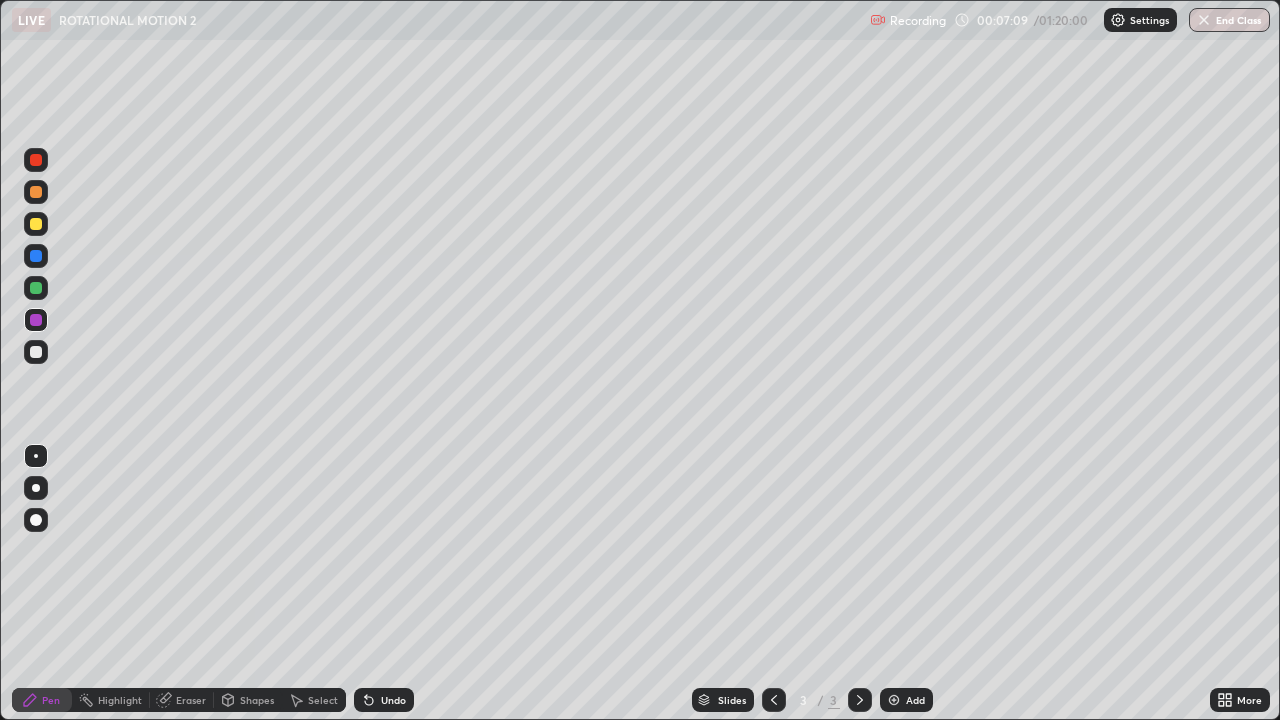 click on "Eraser" at bounding box center [191, 700] 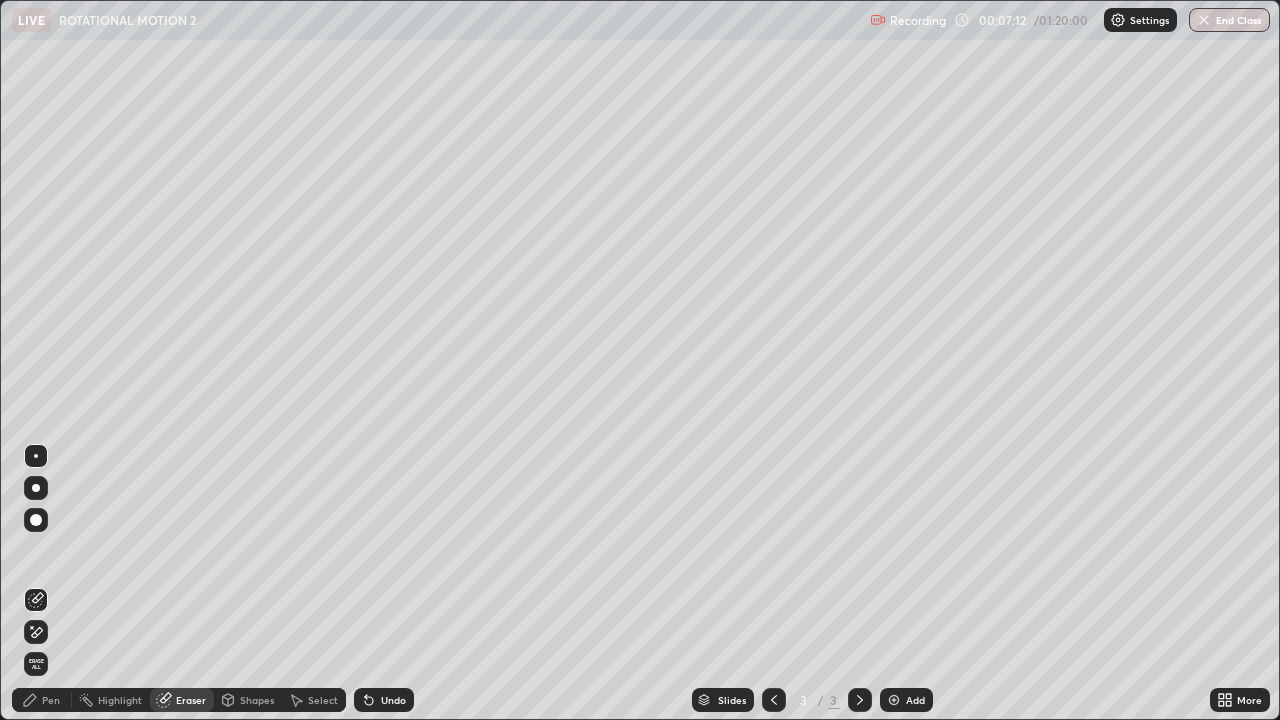 click on "Pen" at bounding box center [51, 700] 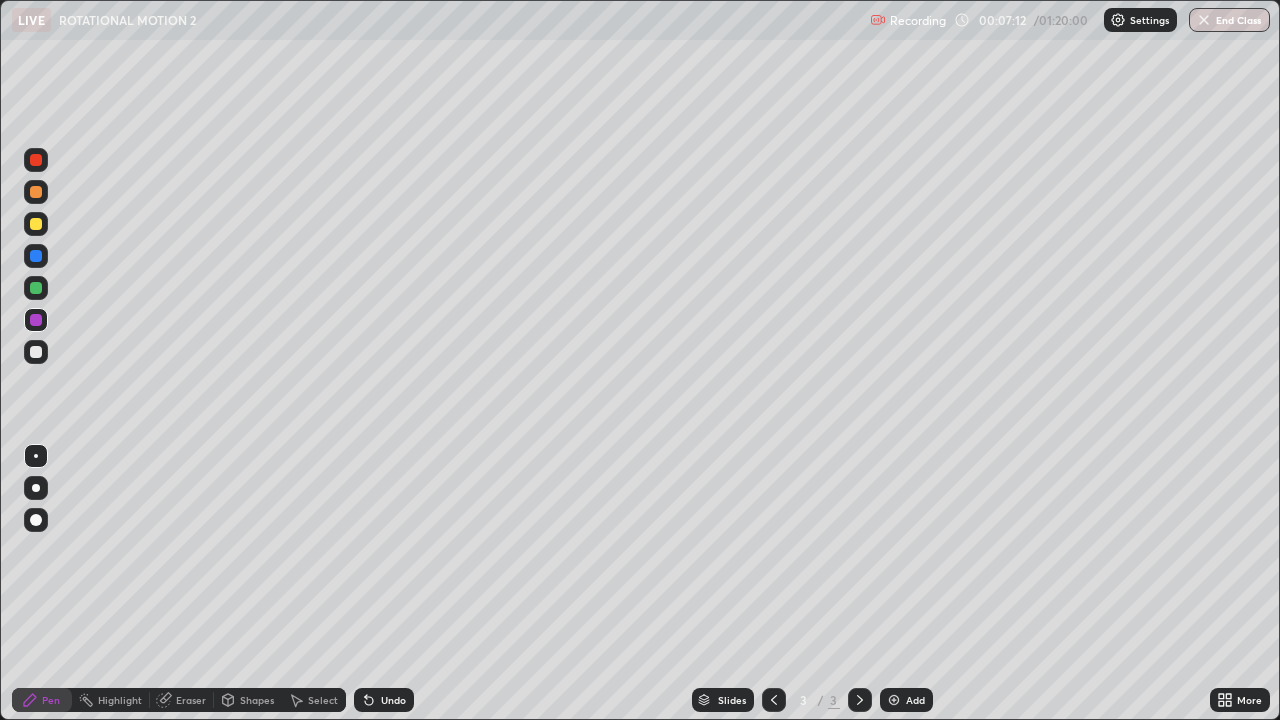 click at bounding box center [36, 352] 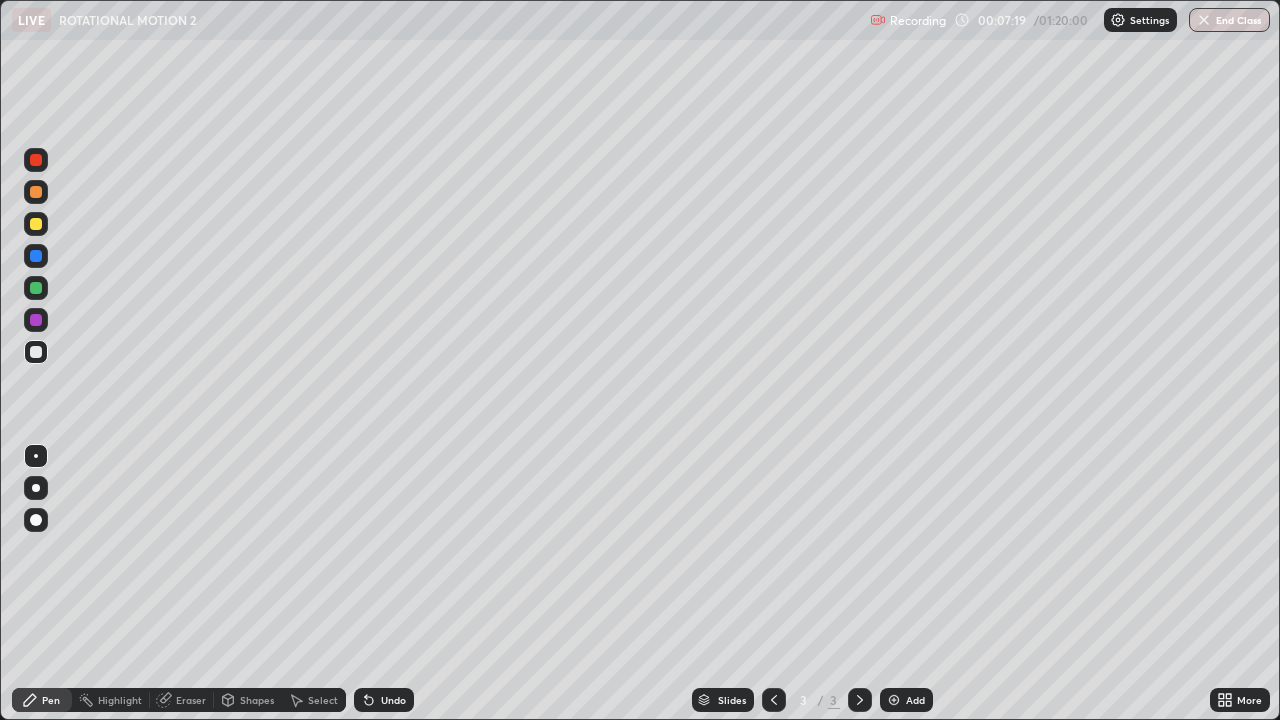 click on "Eraser" at bounding box center (191, 700) 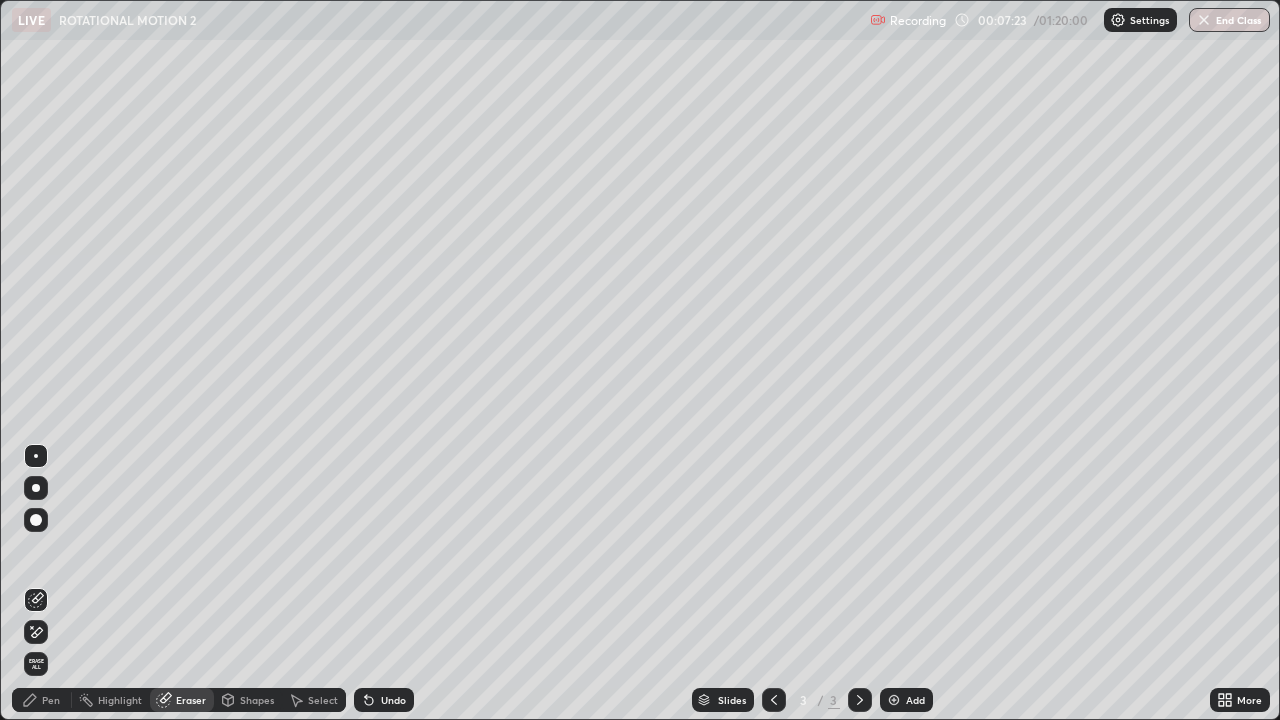 click on "Pen" at bounding box center [51, 700] 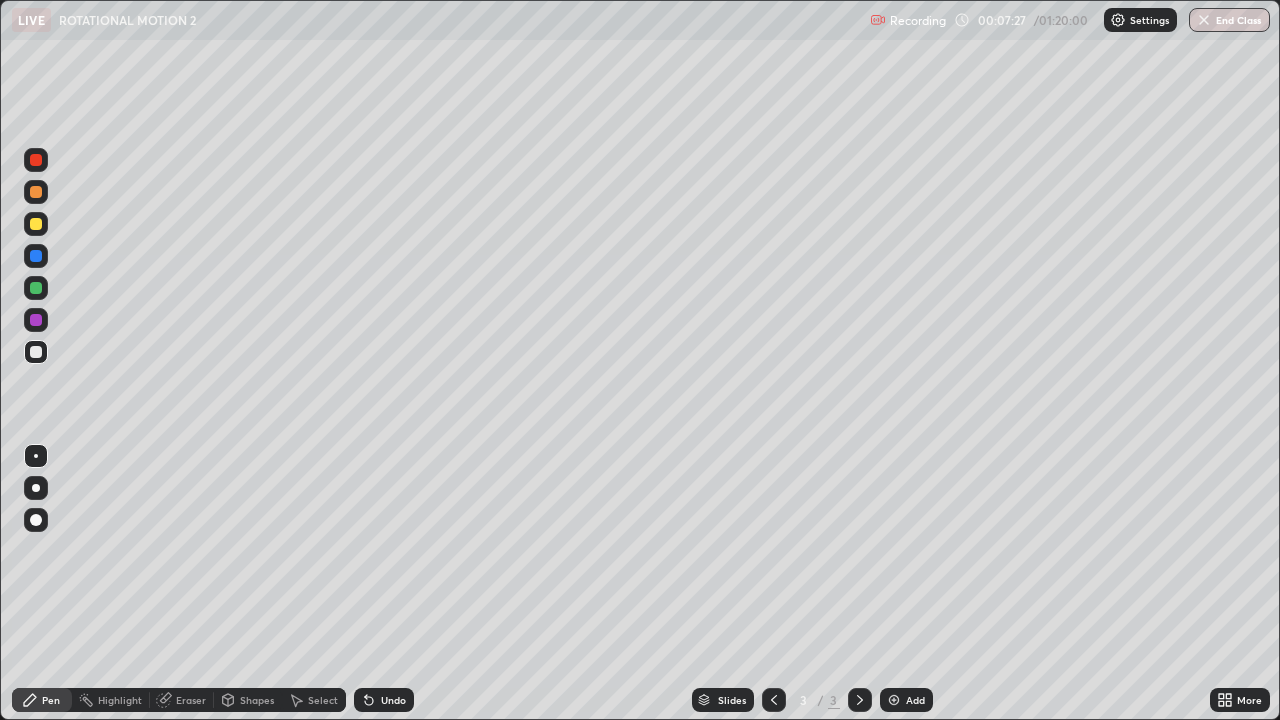 click on "Eraser" at bounding box center [182, 700] 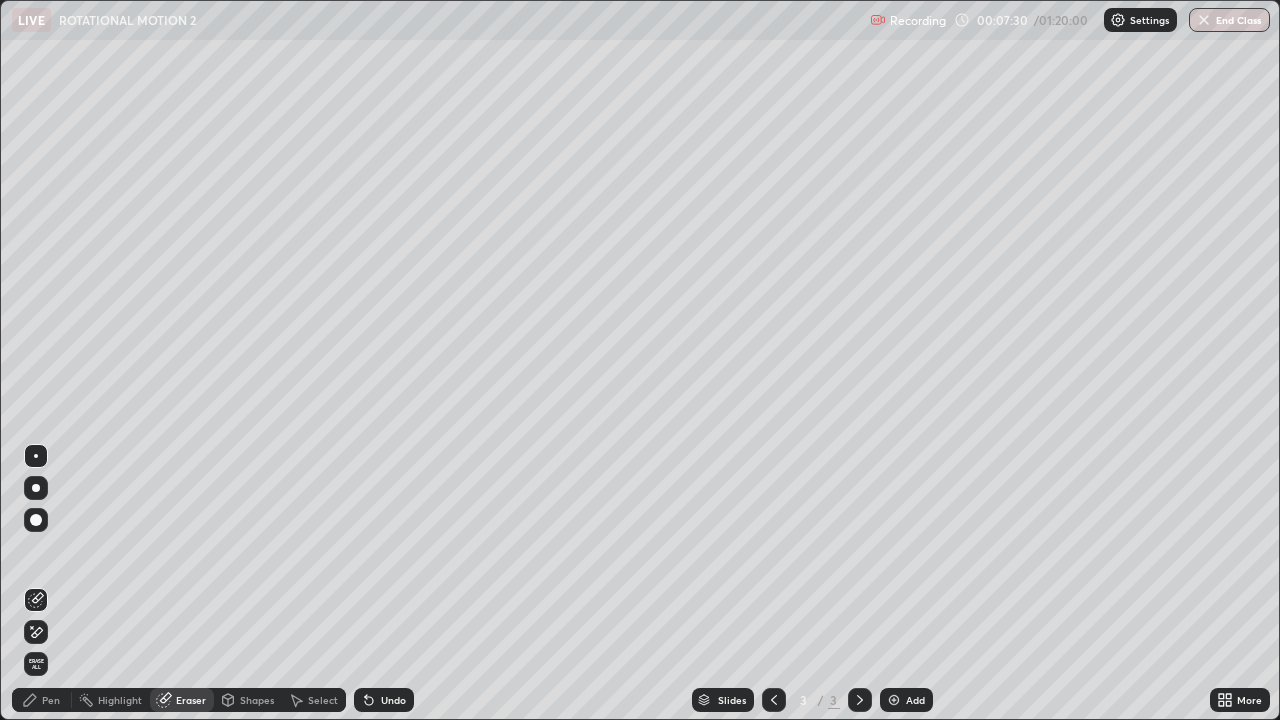 click on "Pen" at bounding box center [51, 700] 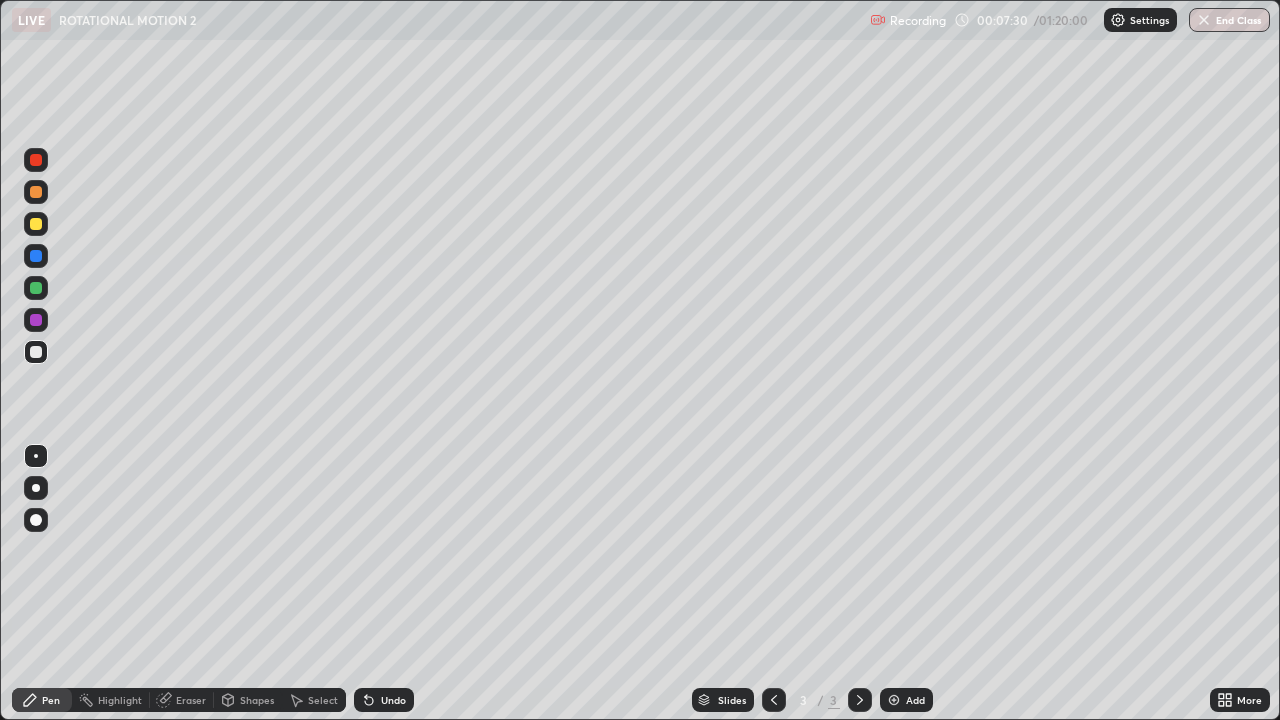 click at bounding box center (36, 256) 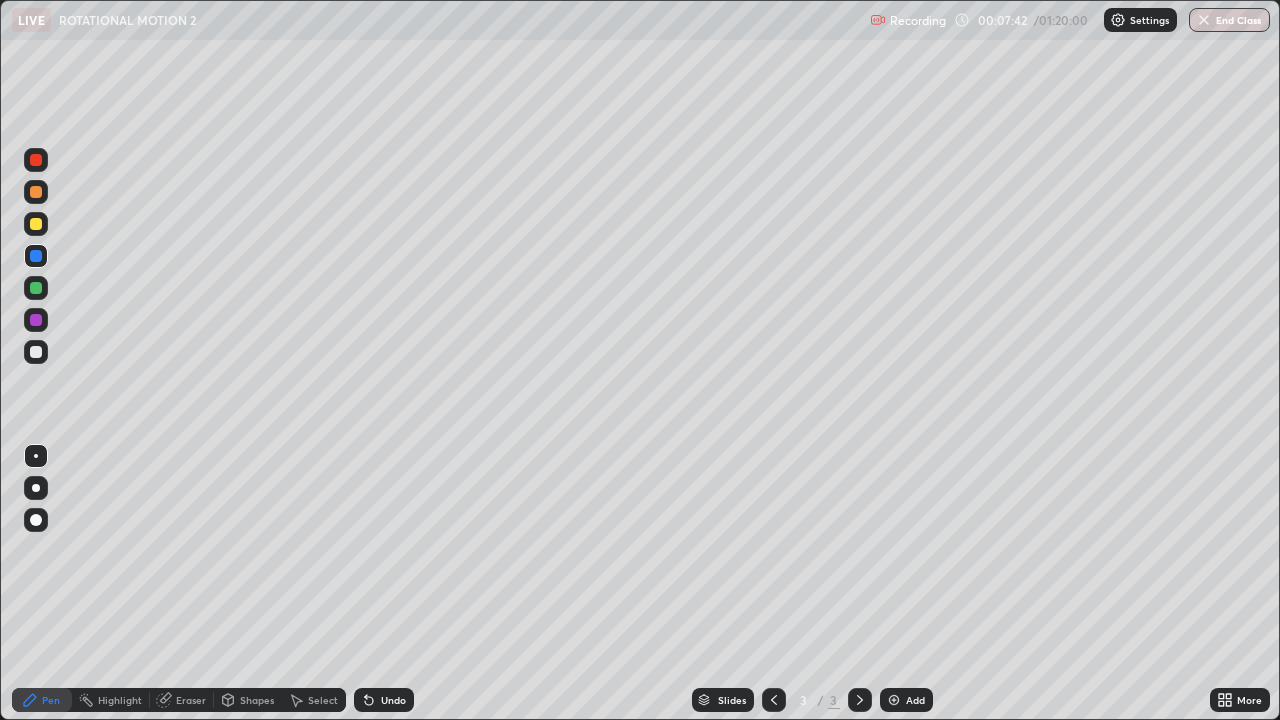 click at bounding box center (36, 192) 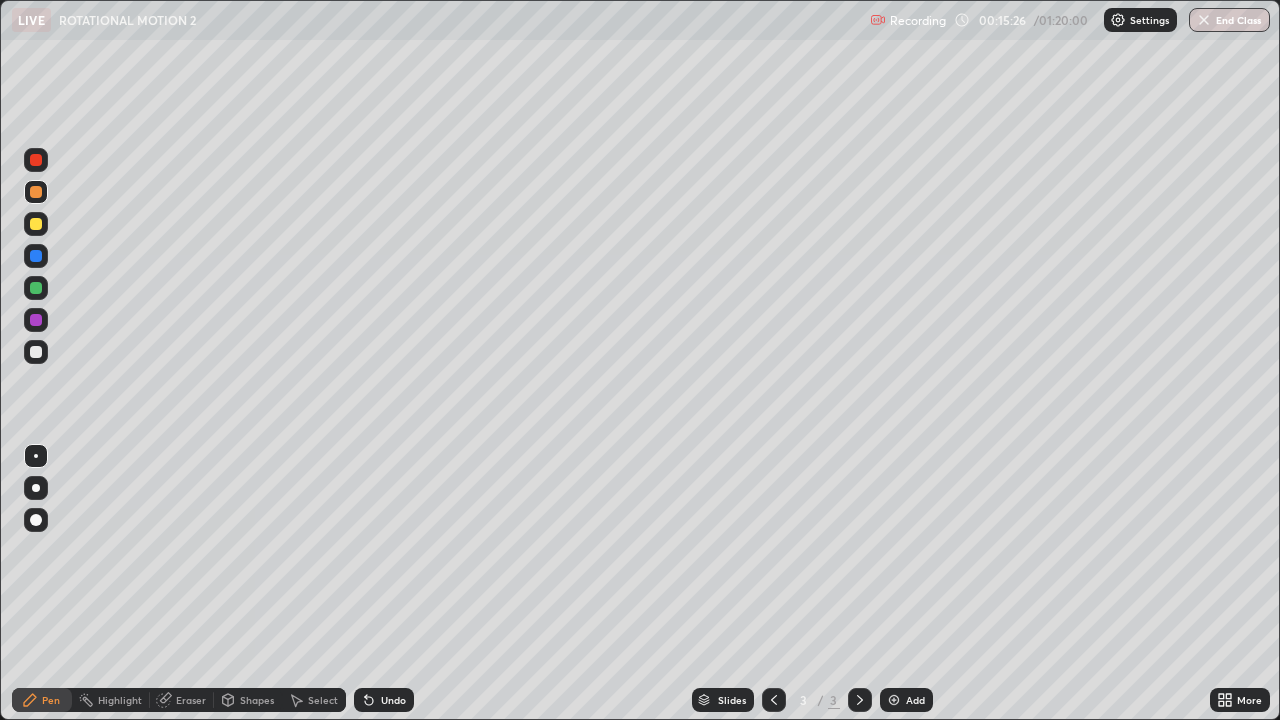 click at bounding box center [894, 700] 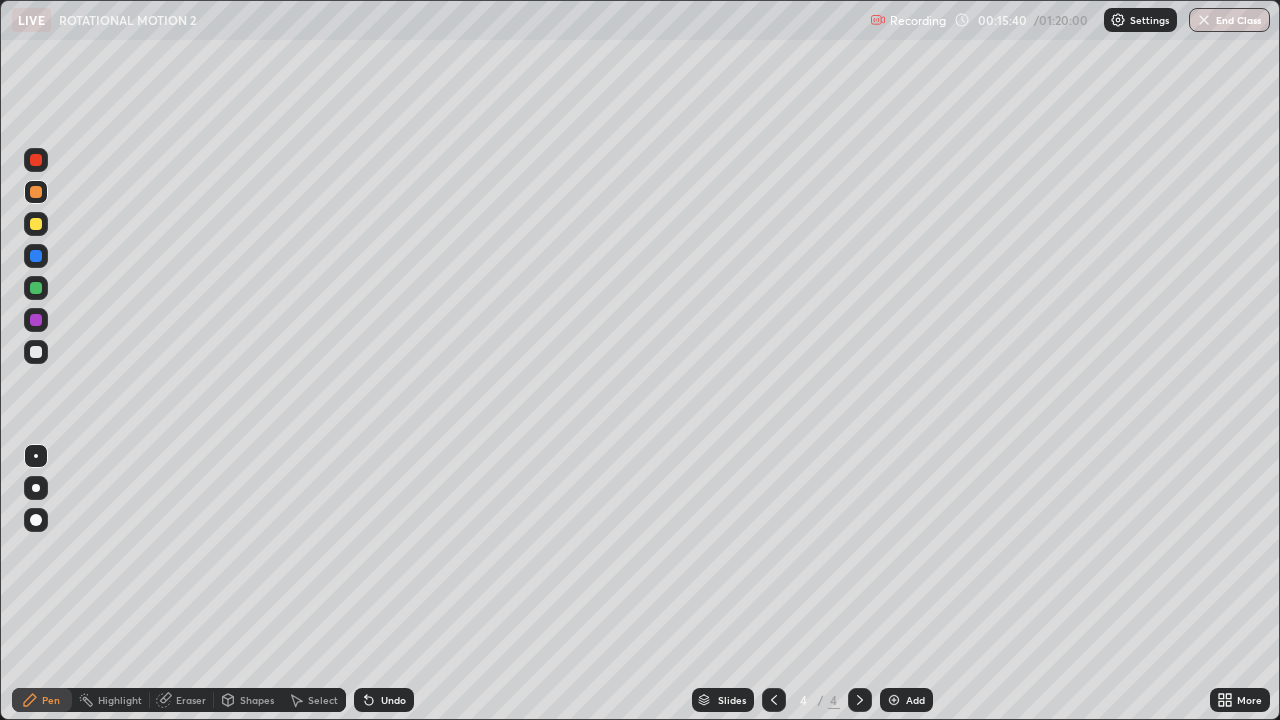 click at bounding box center (36, 256) 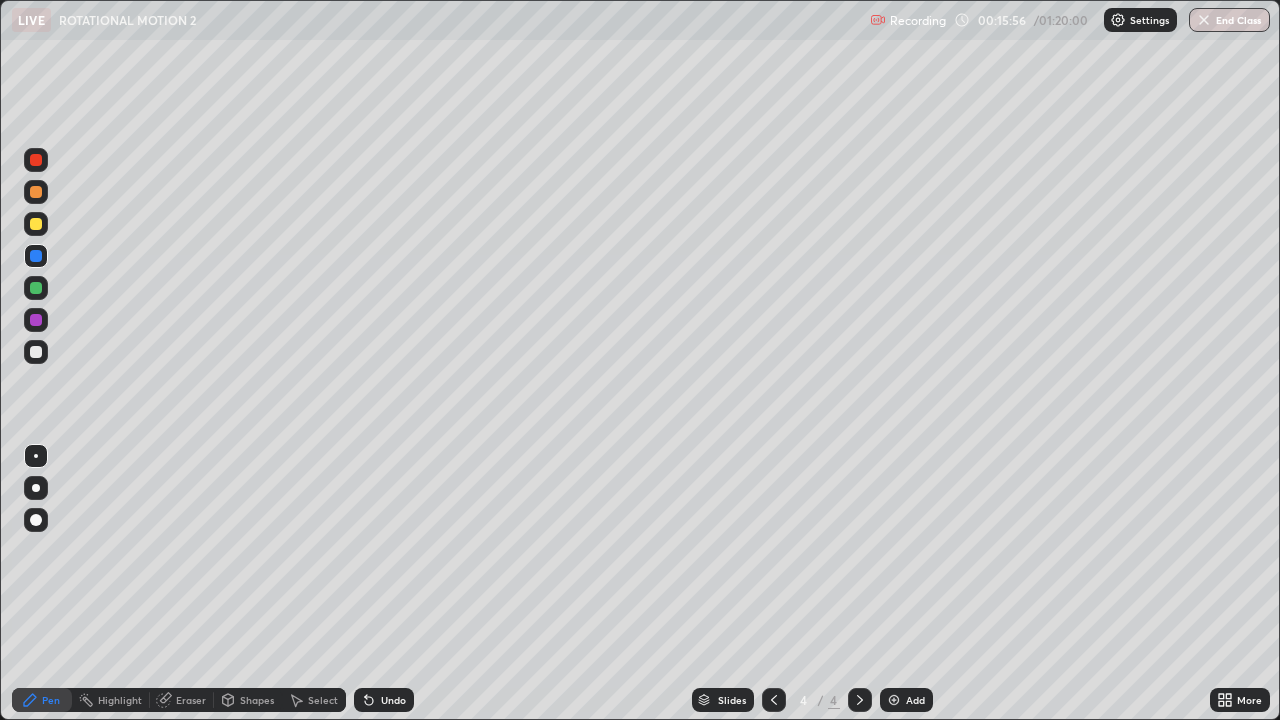 click at bounding box center (36, 320) 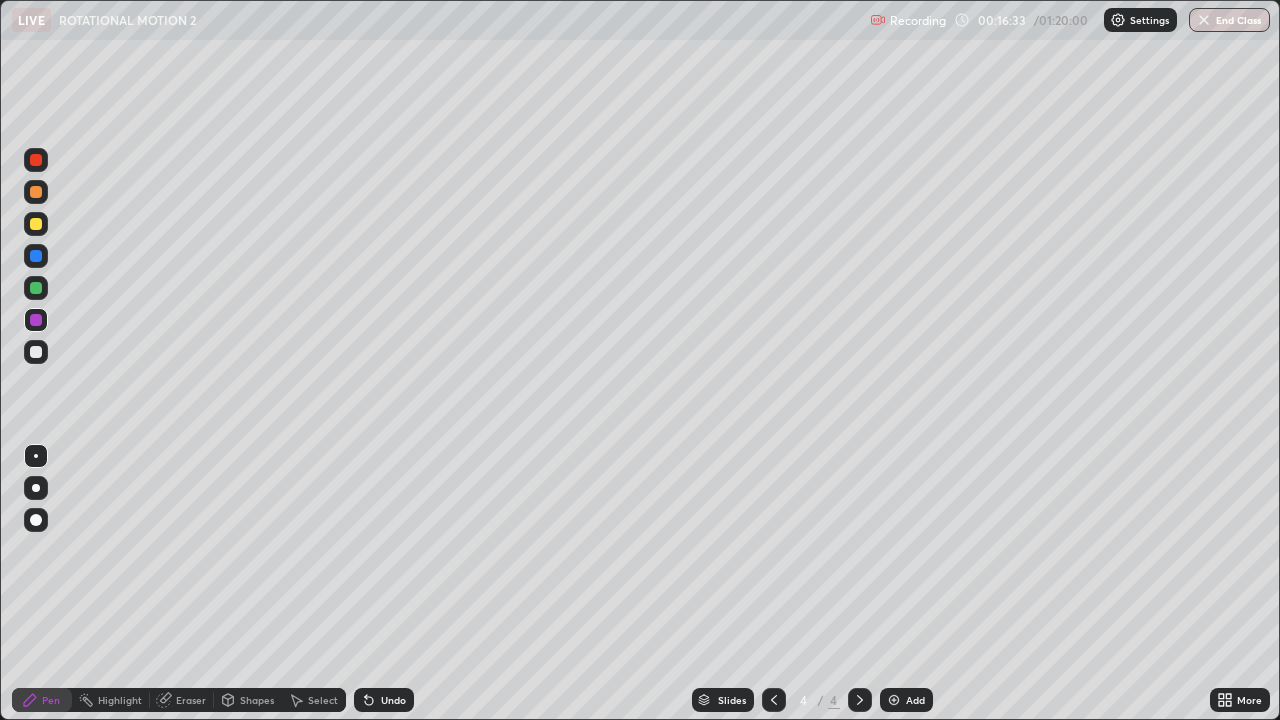 click at bounding box center [36, 192] 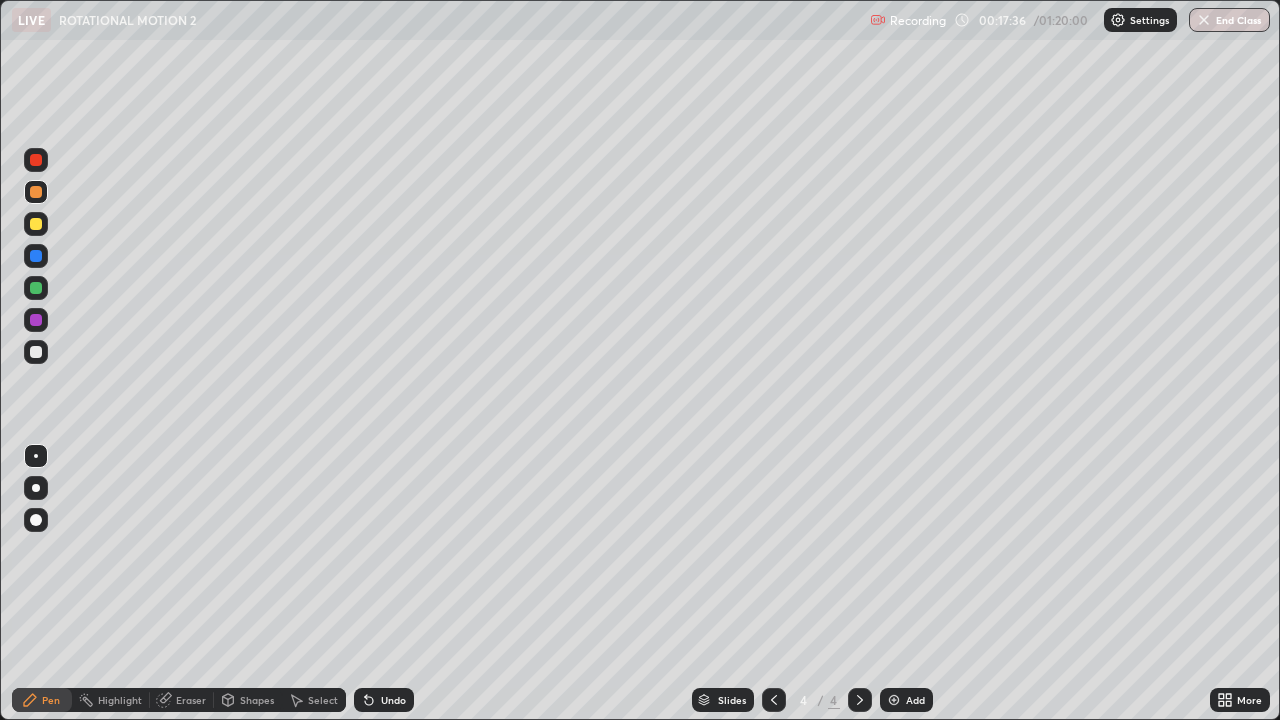 click at bounding box center [36, 288] 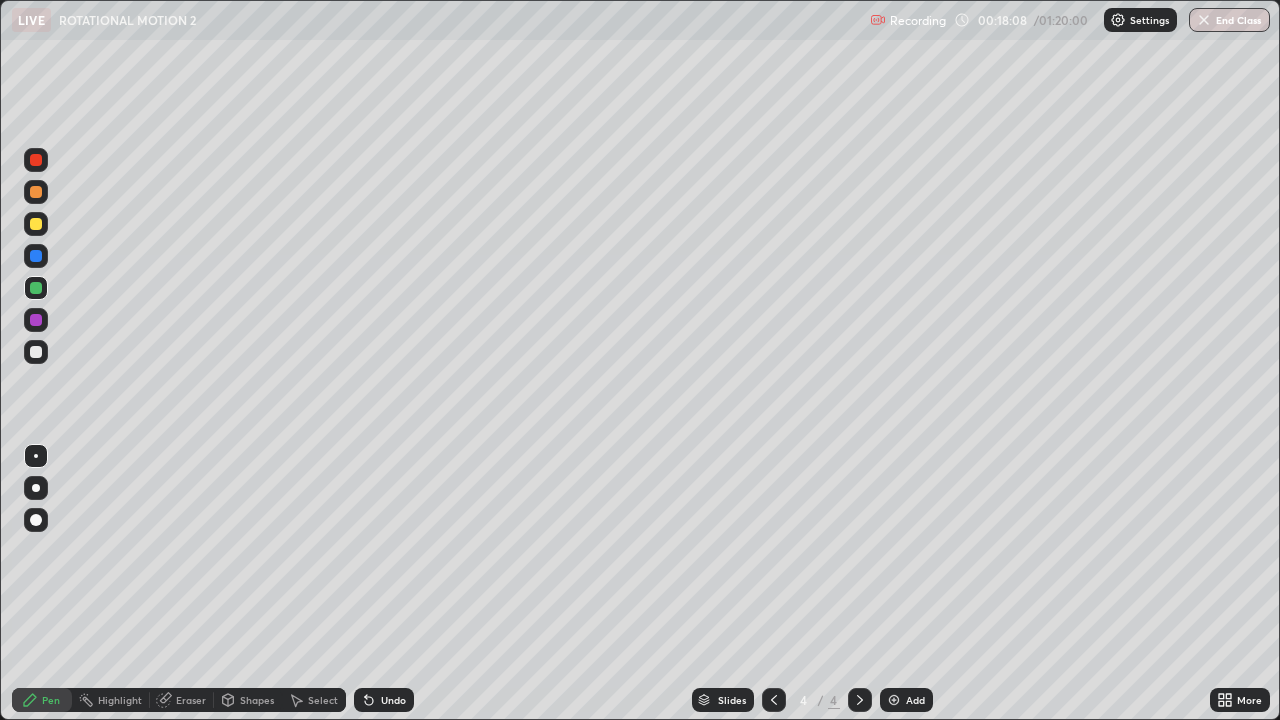click at bounding box center (36, 224) 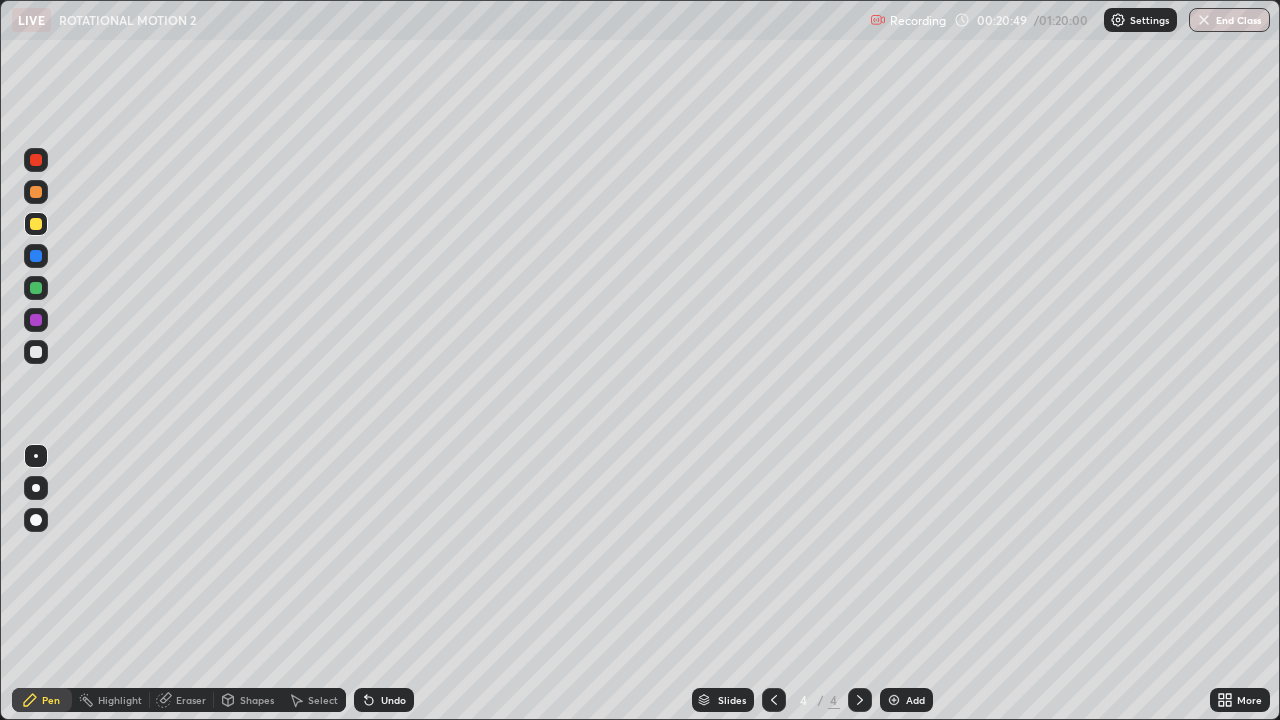 click at bounding box center (894, 700) 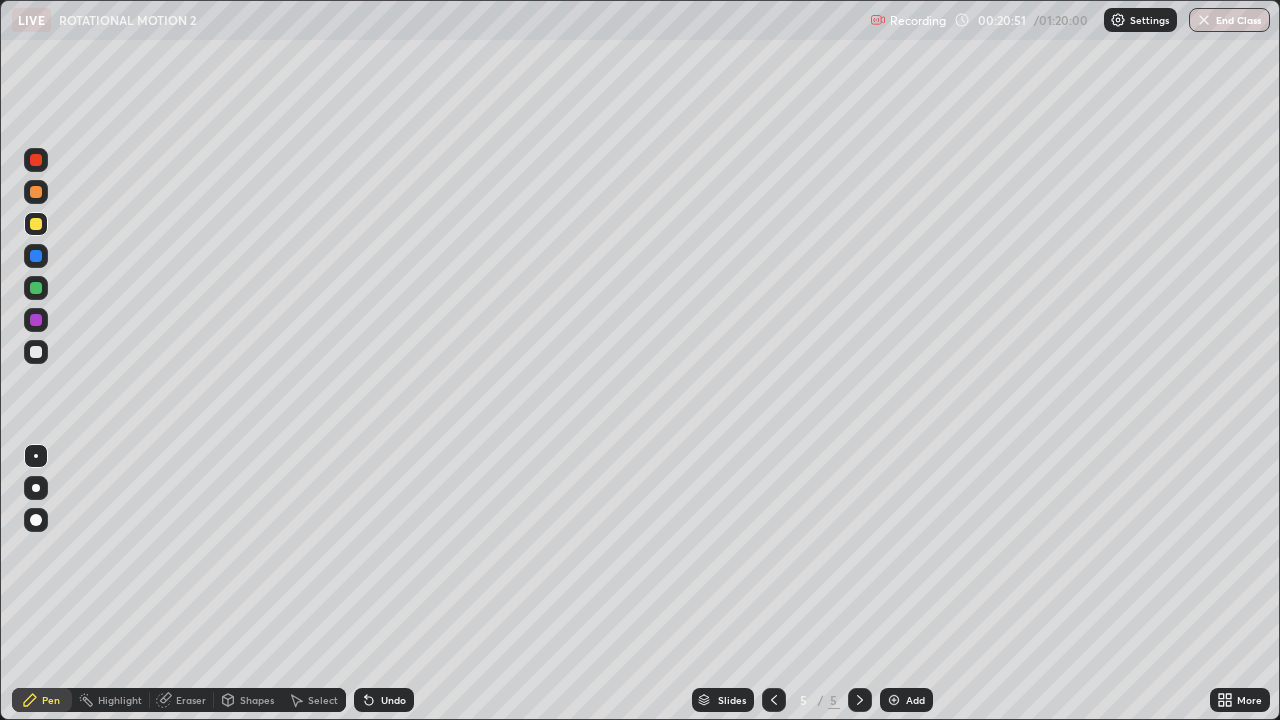 click at bounding box center [36, 192] 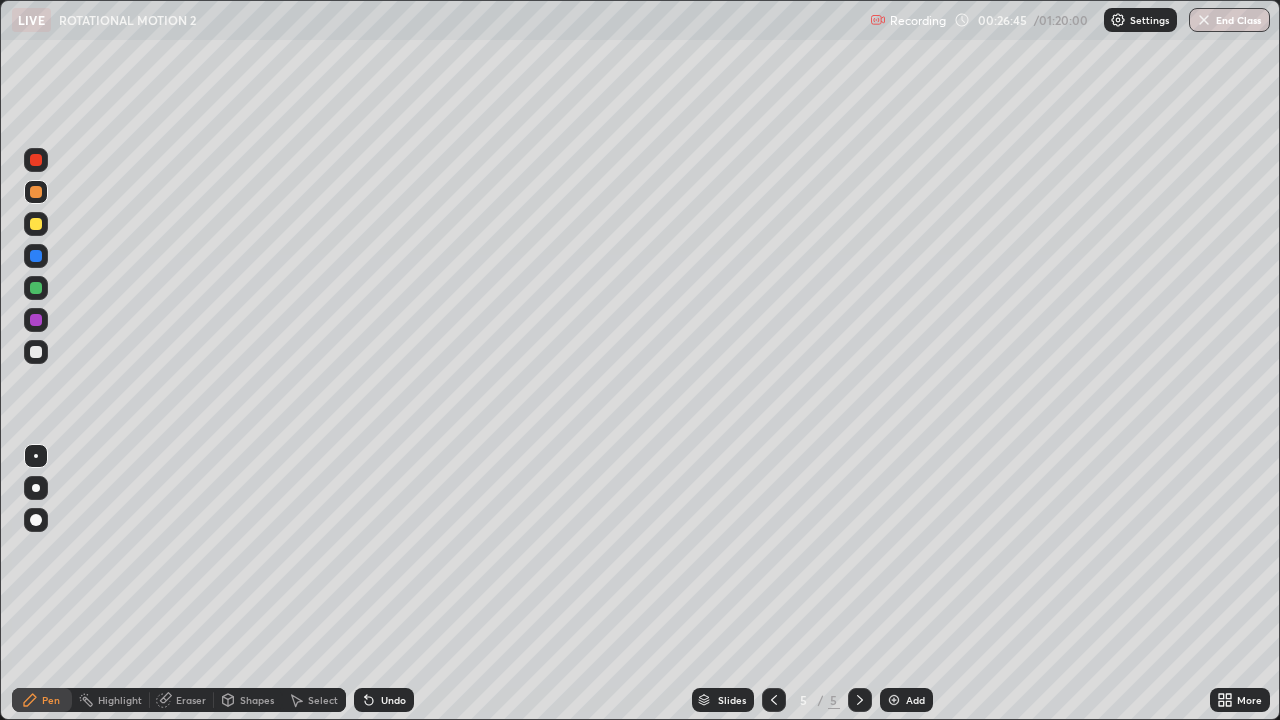 click on "Add" at bounding box center (915, 700) 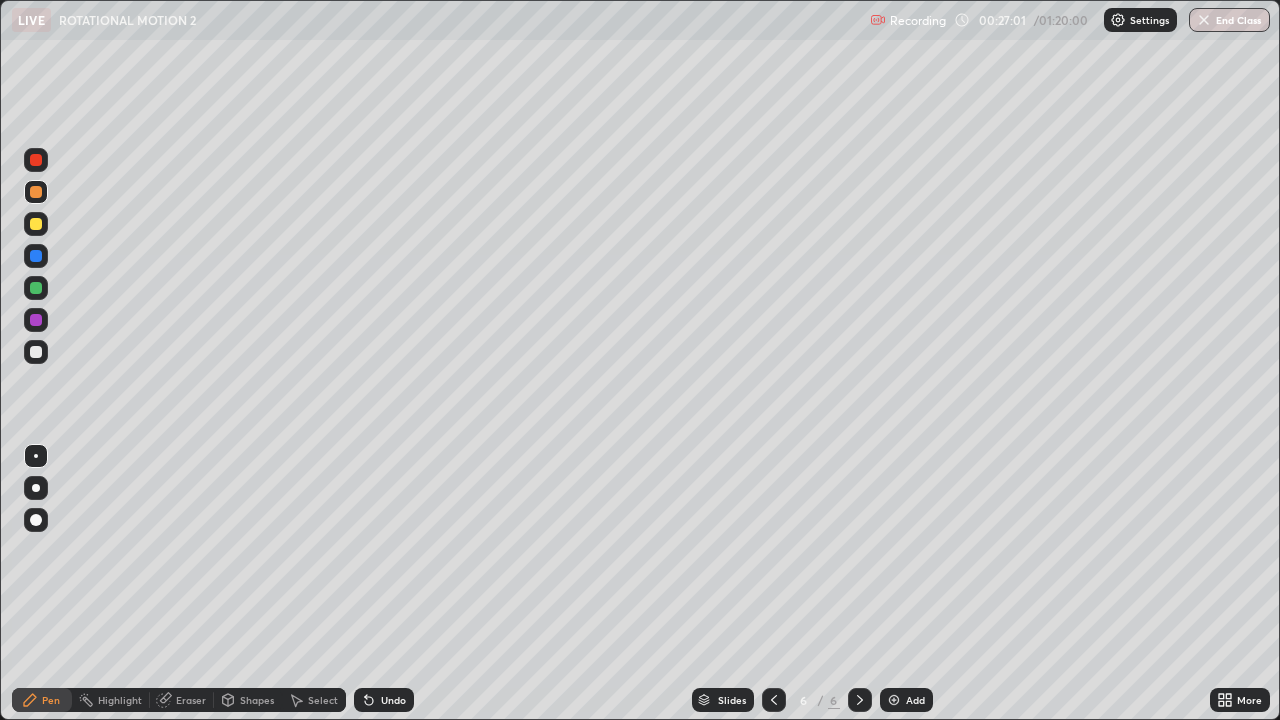 click at bounding box center [36, 256] 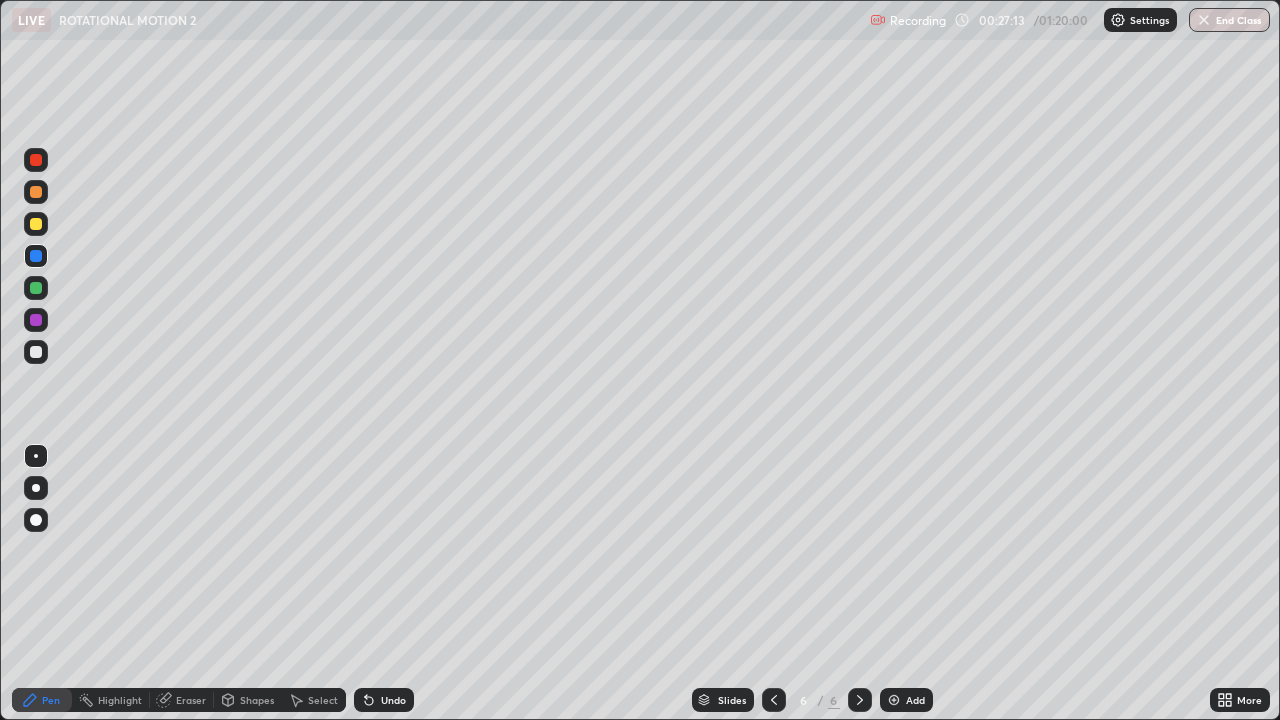 click at bounding box center [36, 320] 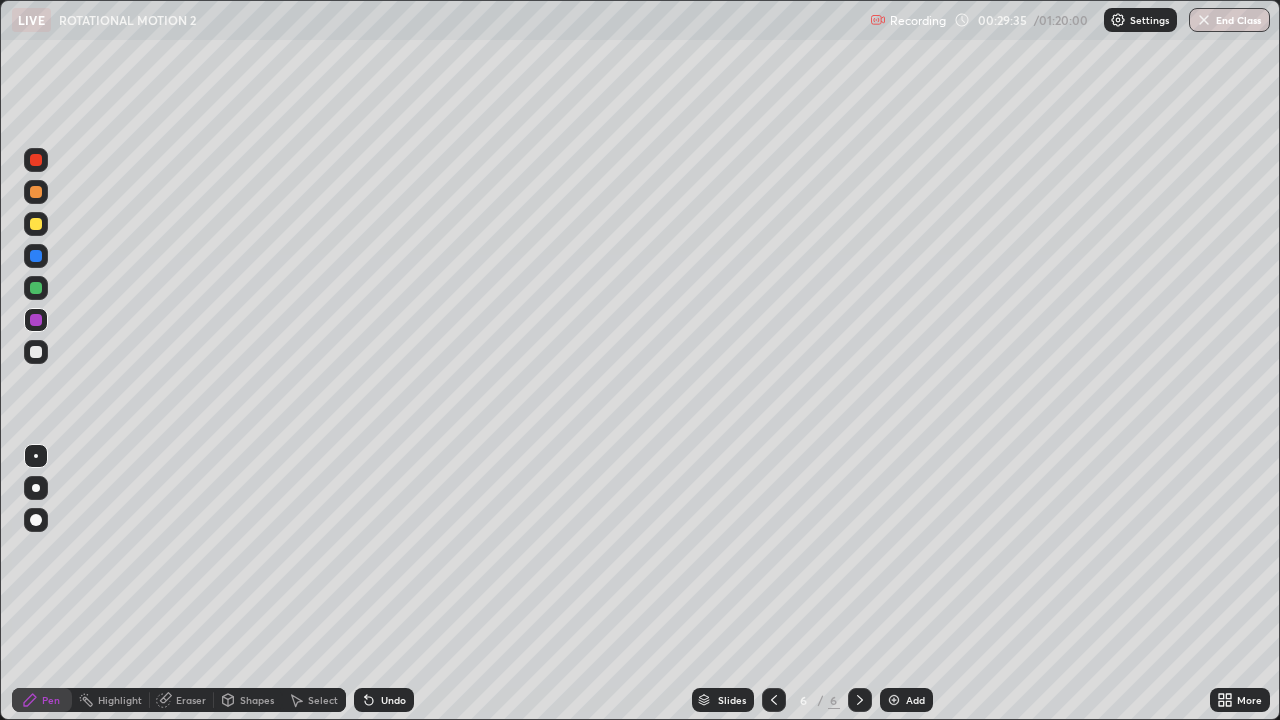 click on "Add" at bounding box center (906, 700) 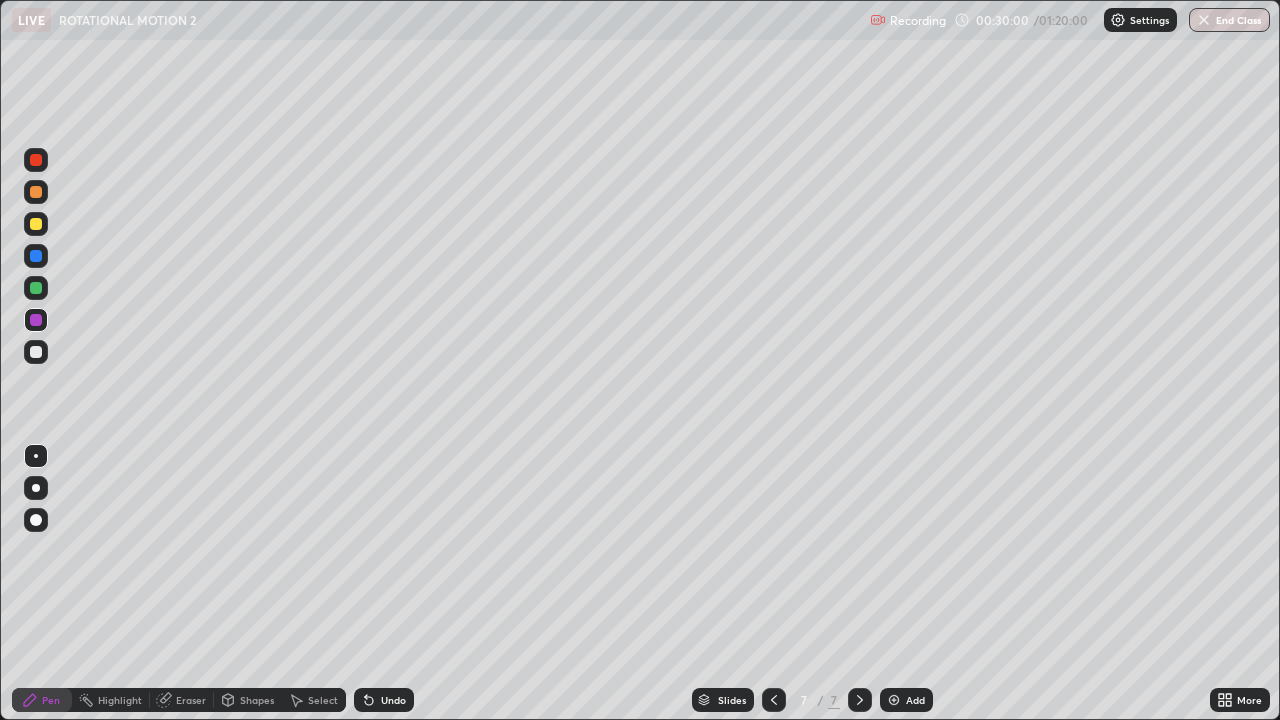 click at bounding box center [36, 224] 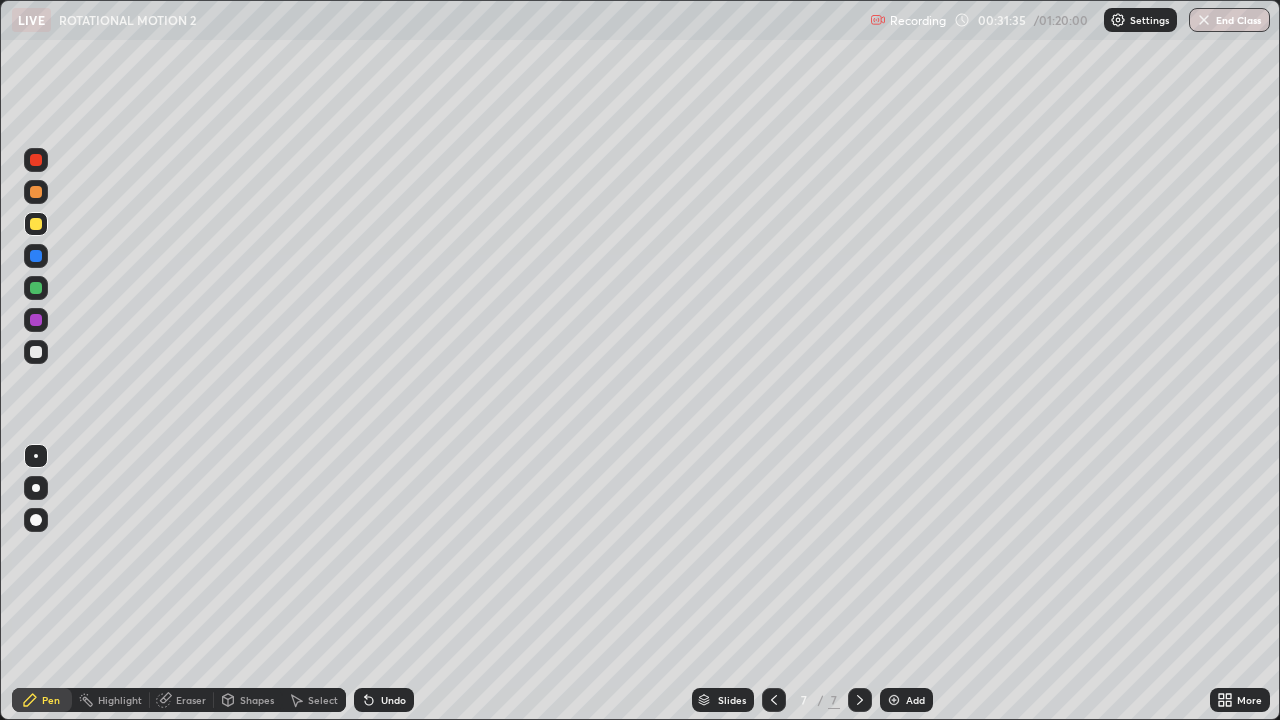 click at bounding box center [36, 288] 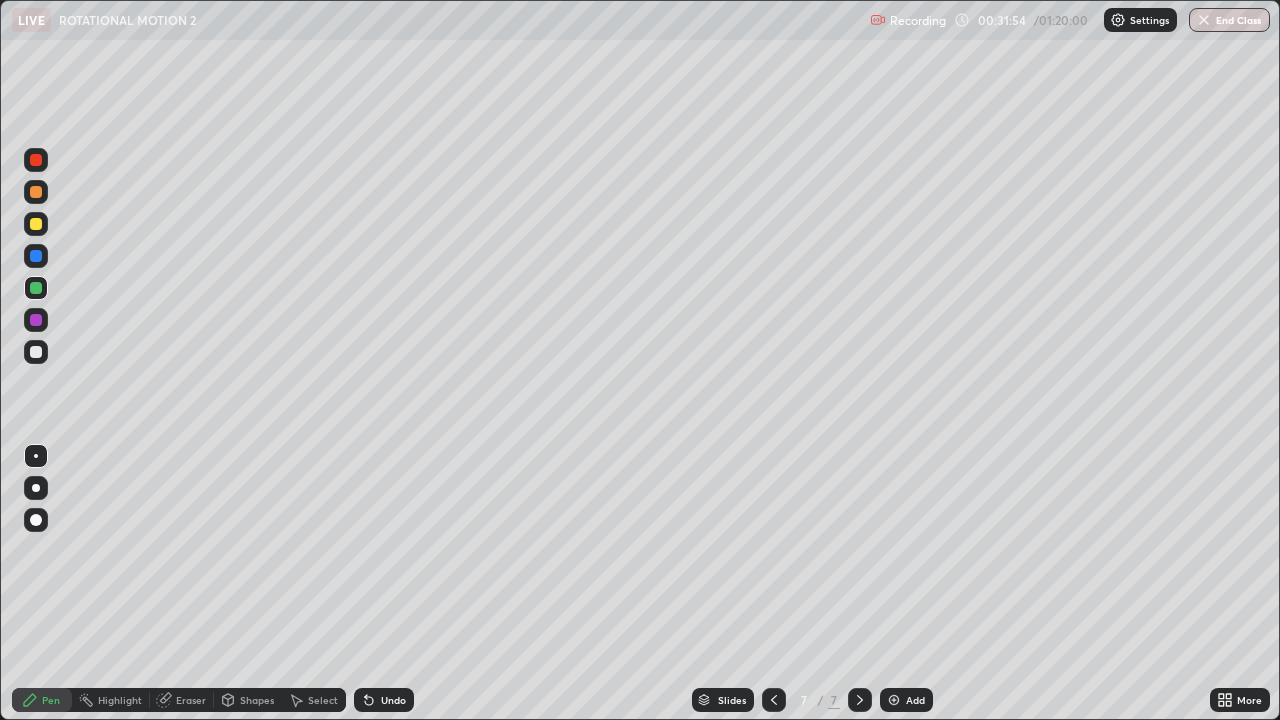 click at bounding box center [36, 256] 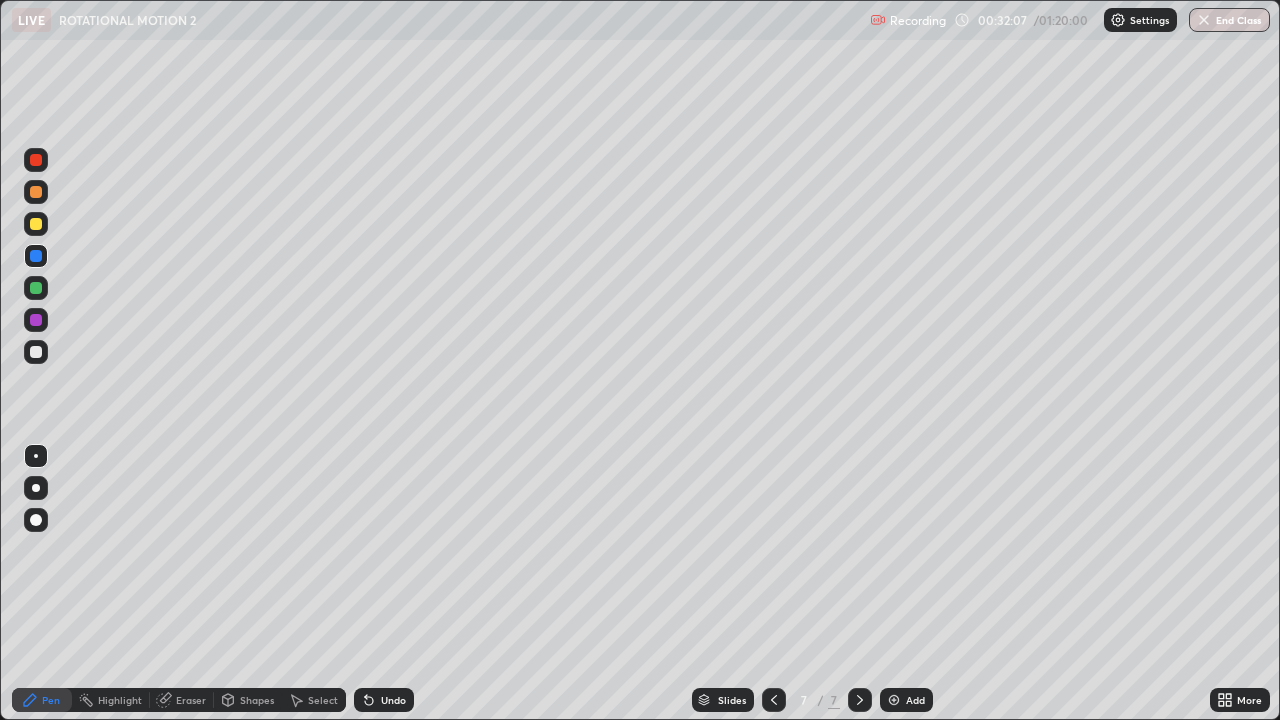 click at bounding box center (36, 352) 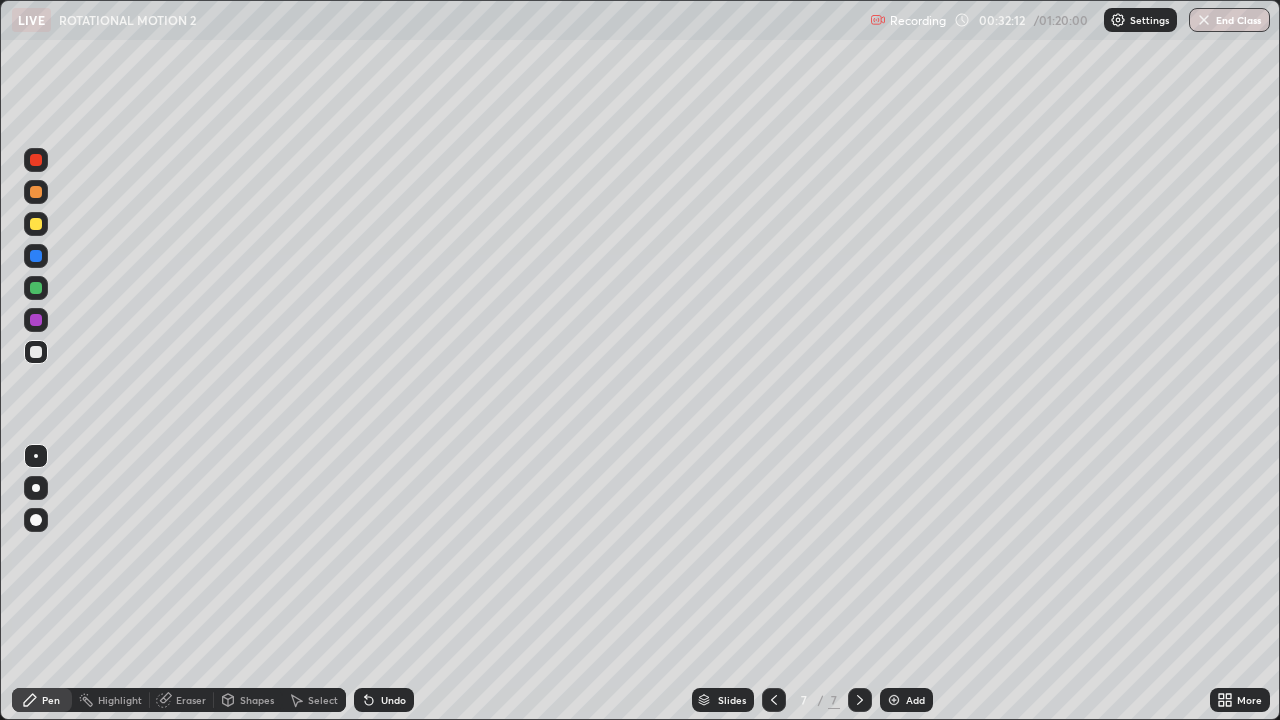 click on "Eraser" at bounding box center (191, 700) 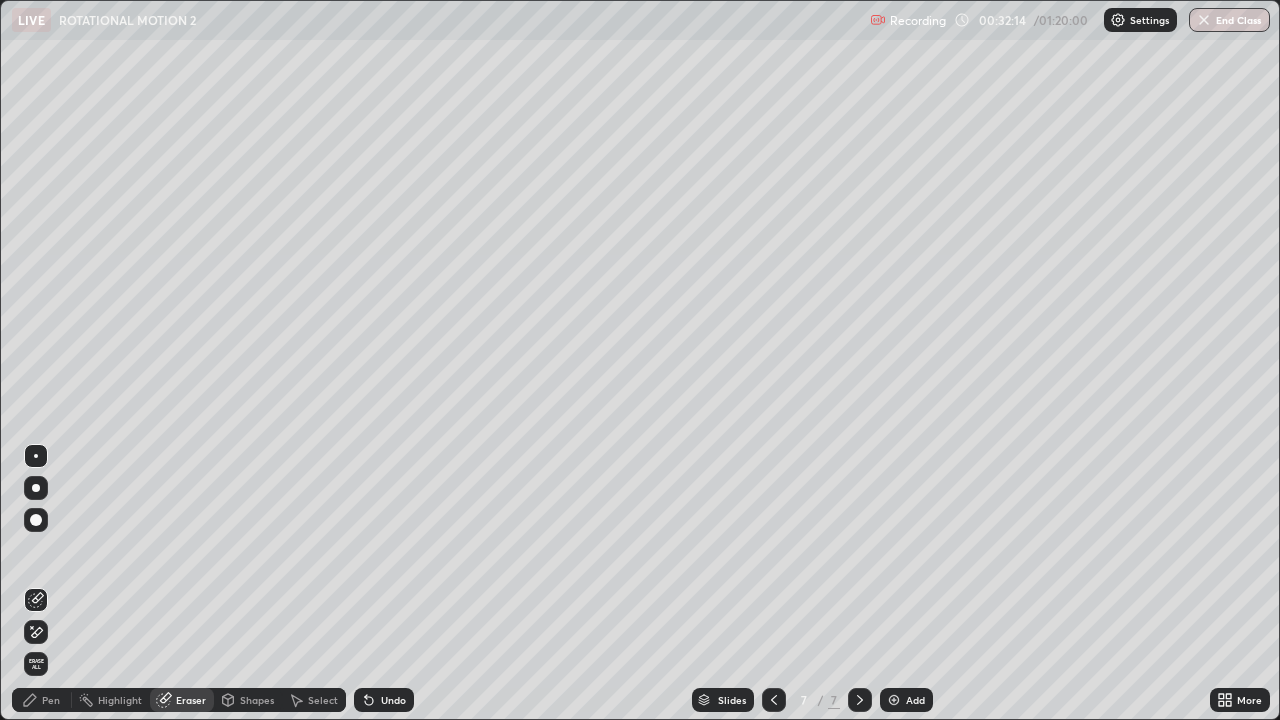 click on "Pen" at bounding box center [51, 700] 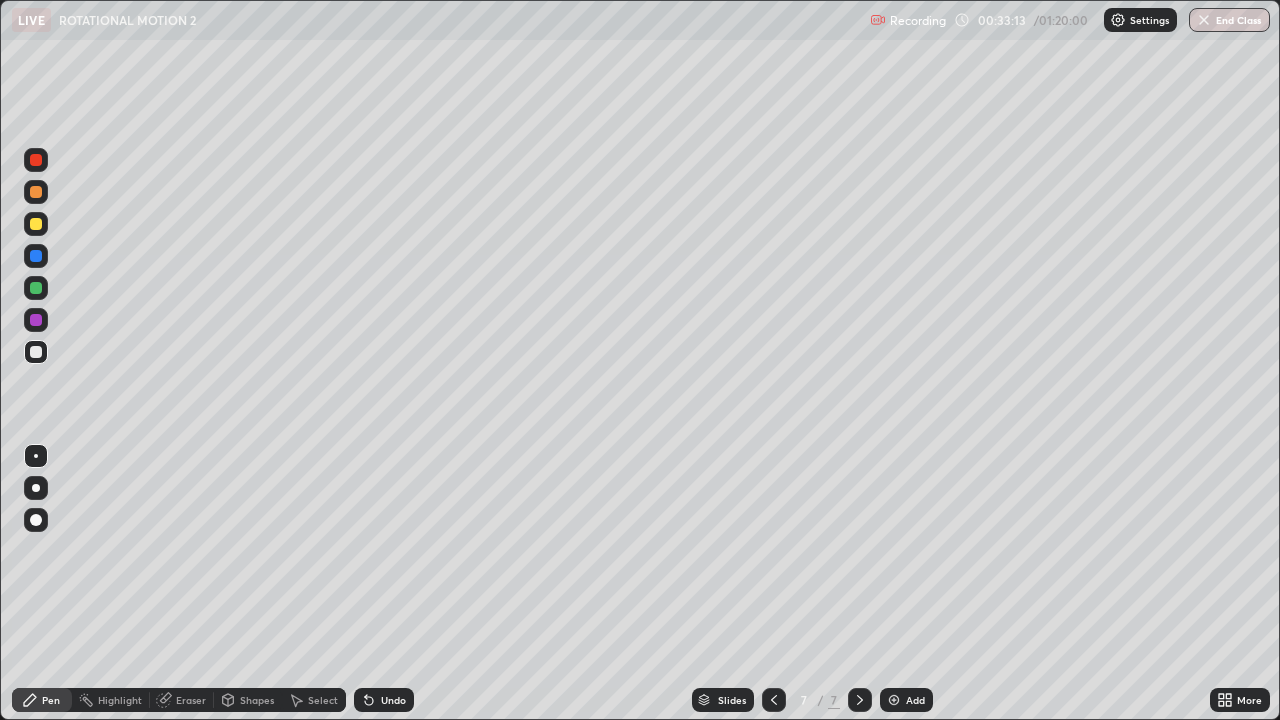 click at bounding box center [36, 192] 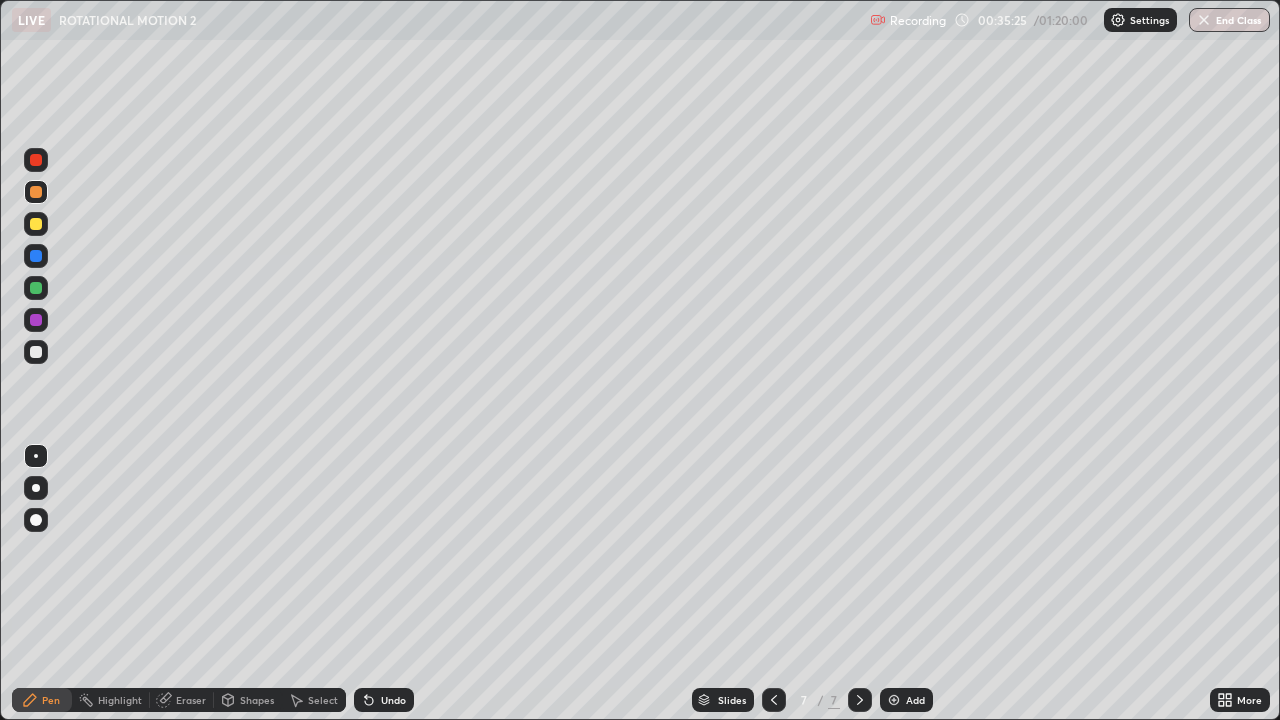 click on "Eraser" at bounding box center (191, 700) 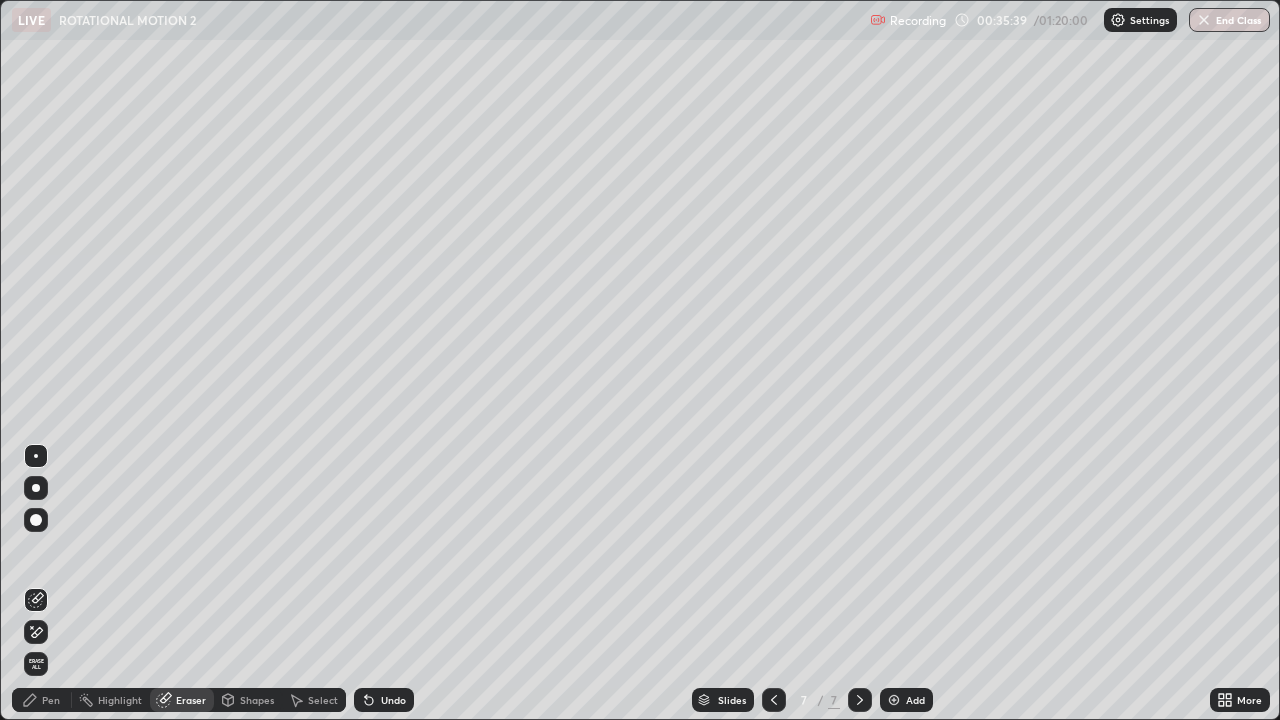 click on "Pen" at bounding box center (51, 700) 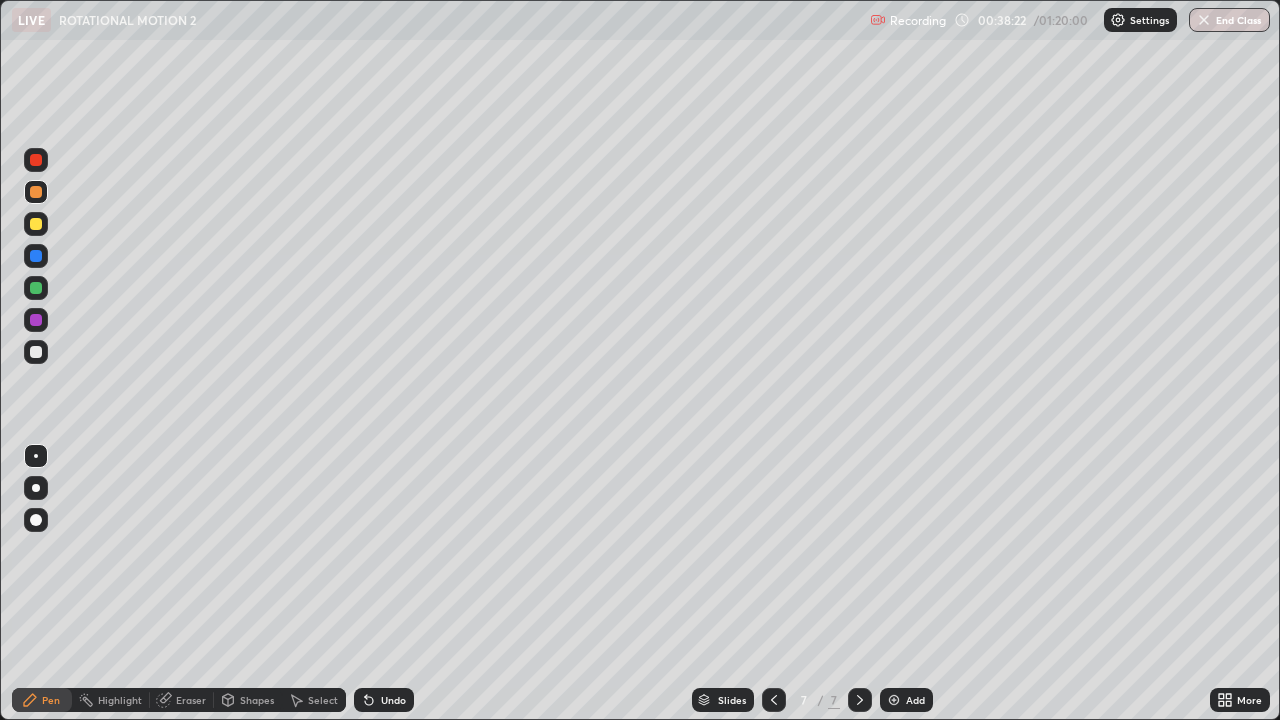 click on "Add" at bounding box center [906, 700] 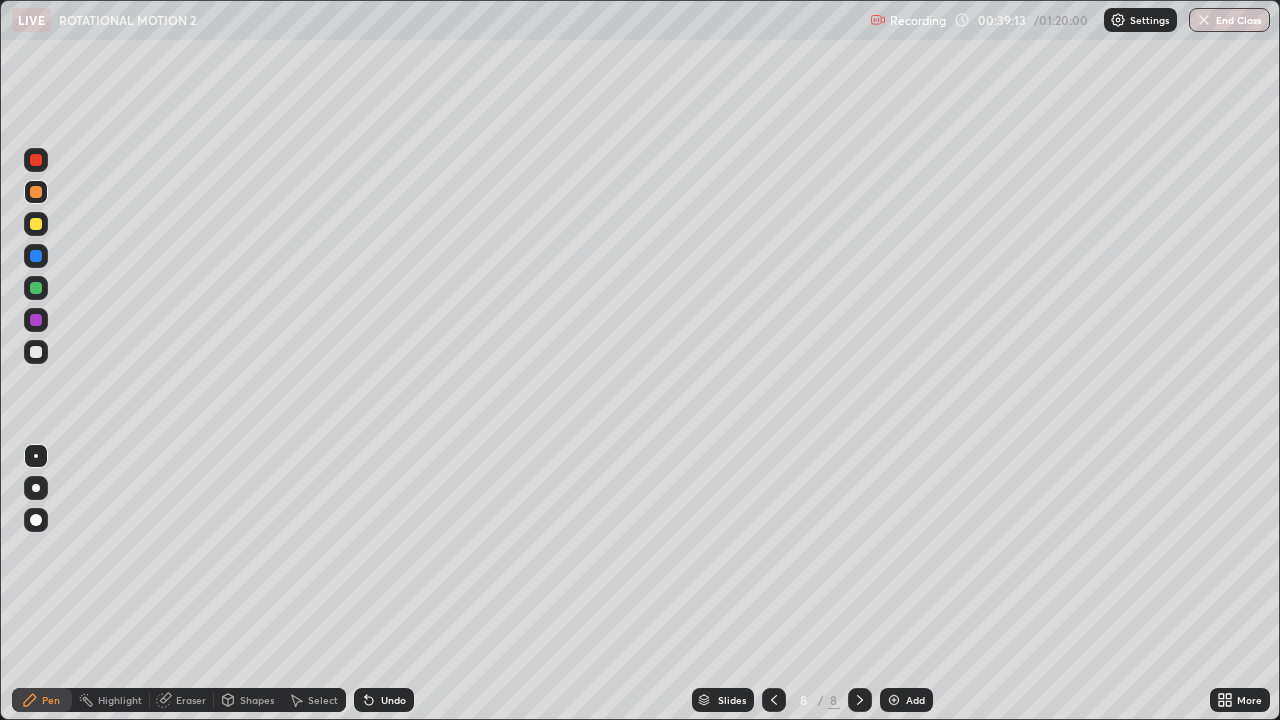 click on "Eraser" at bounding box center (182, 700) 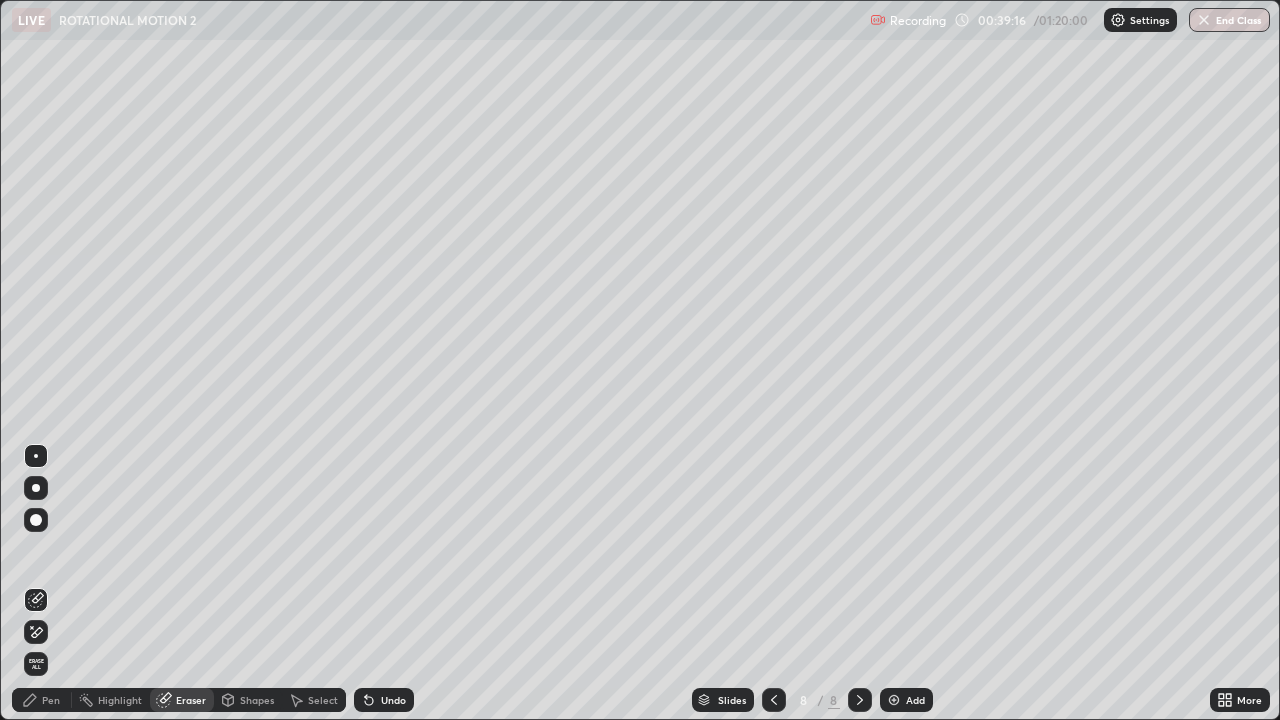 click on "Pen" at bounding box center (51, 700) 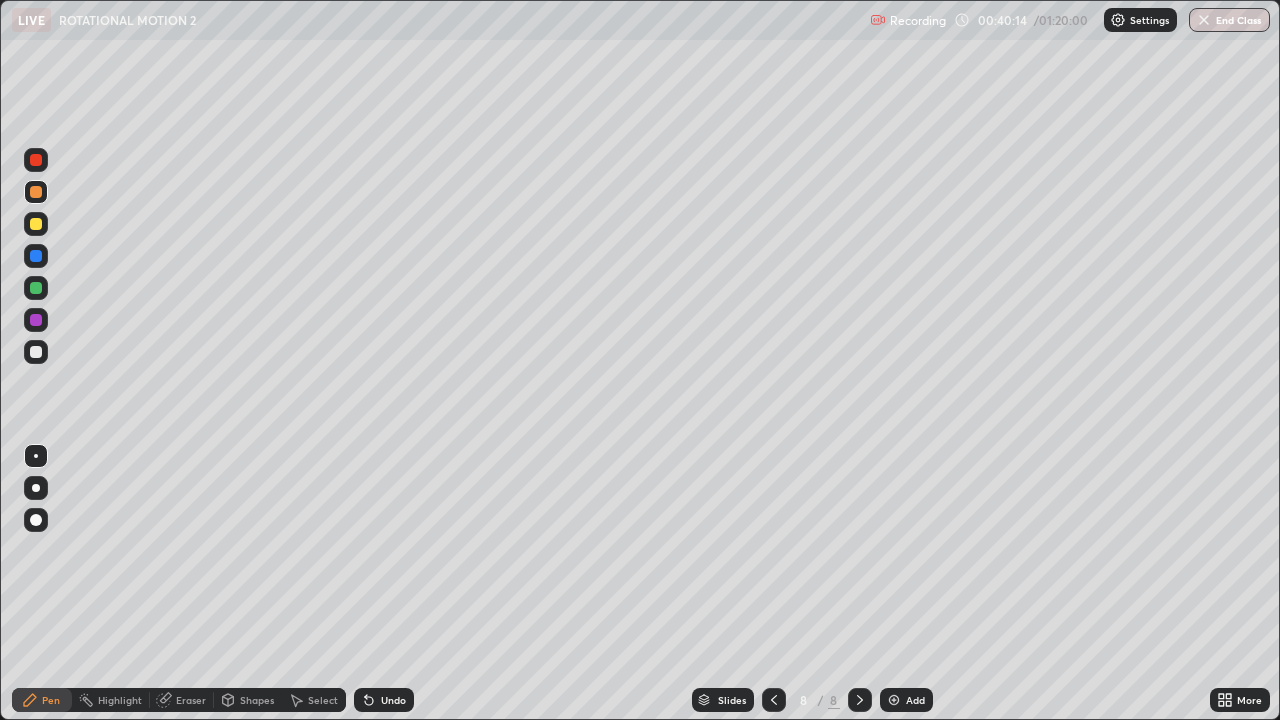 click at bounding box center (36, 256) 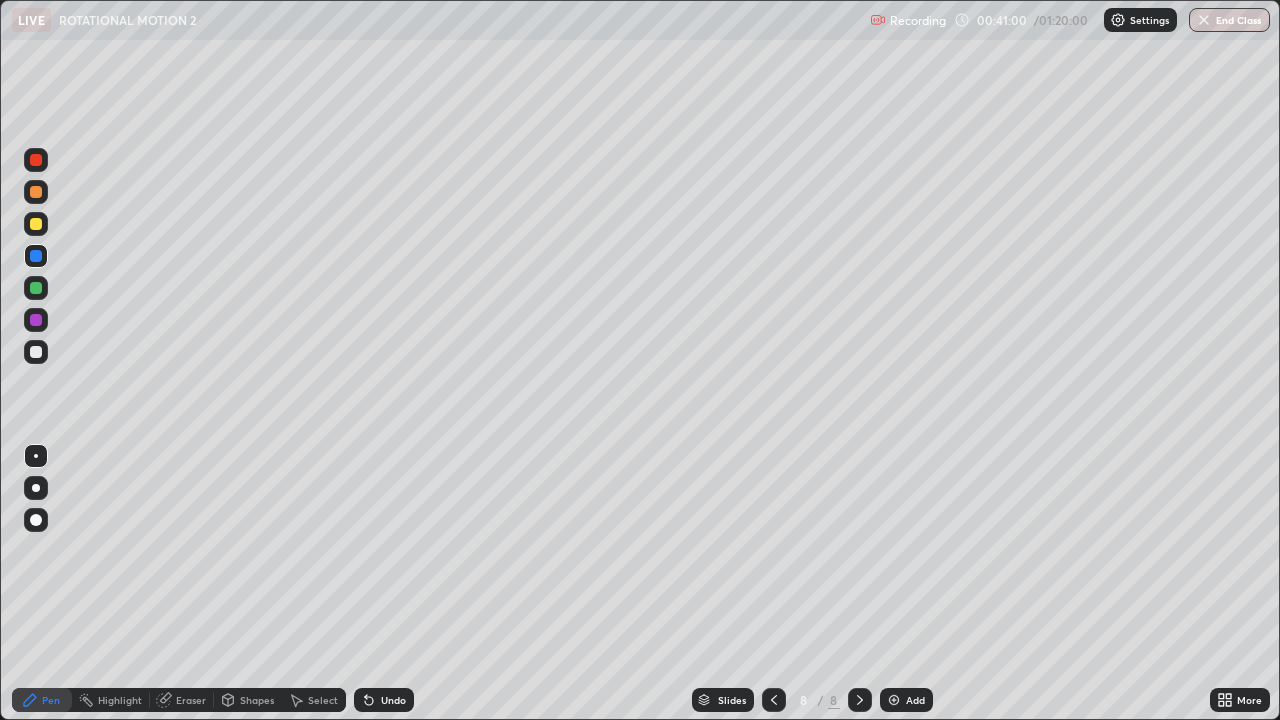 click at bounding box center [36, 288] 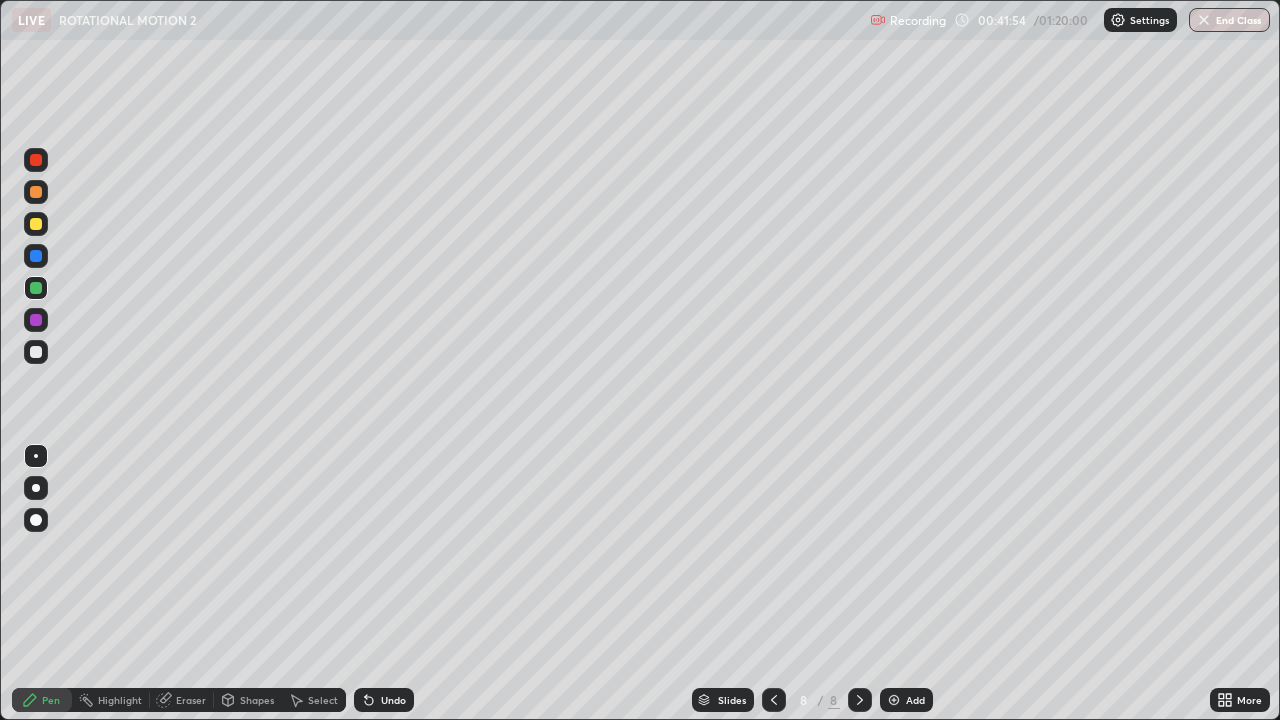 click at bounding box center (36, 256) 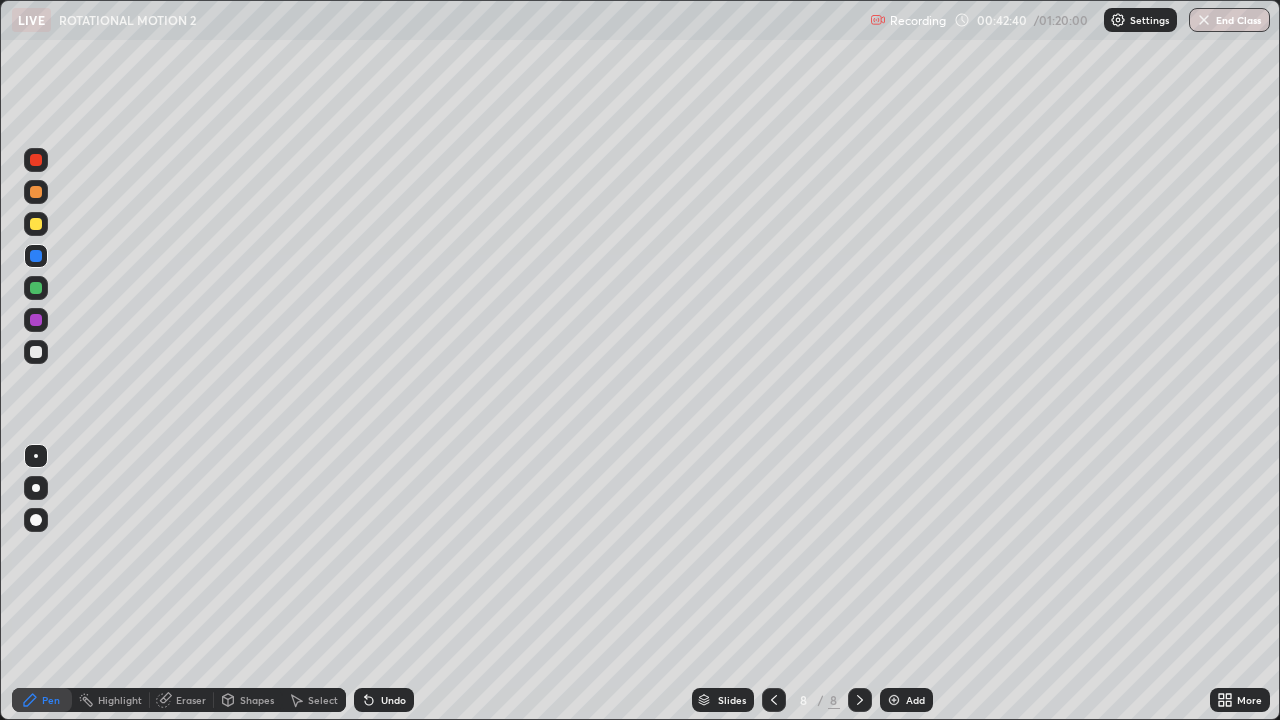 click at bounding box center [36, 320] 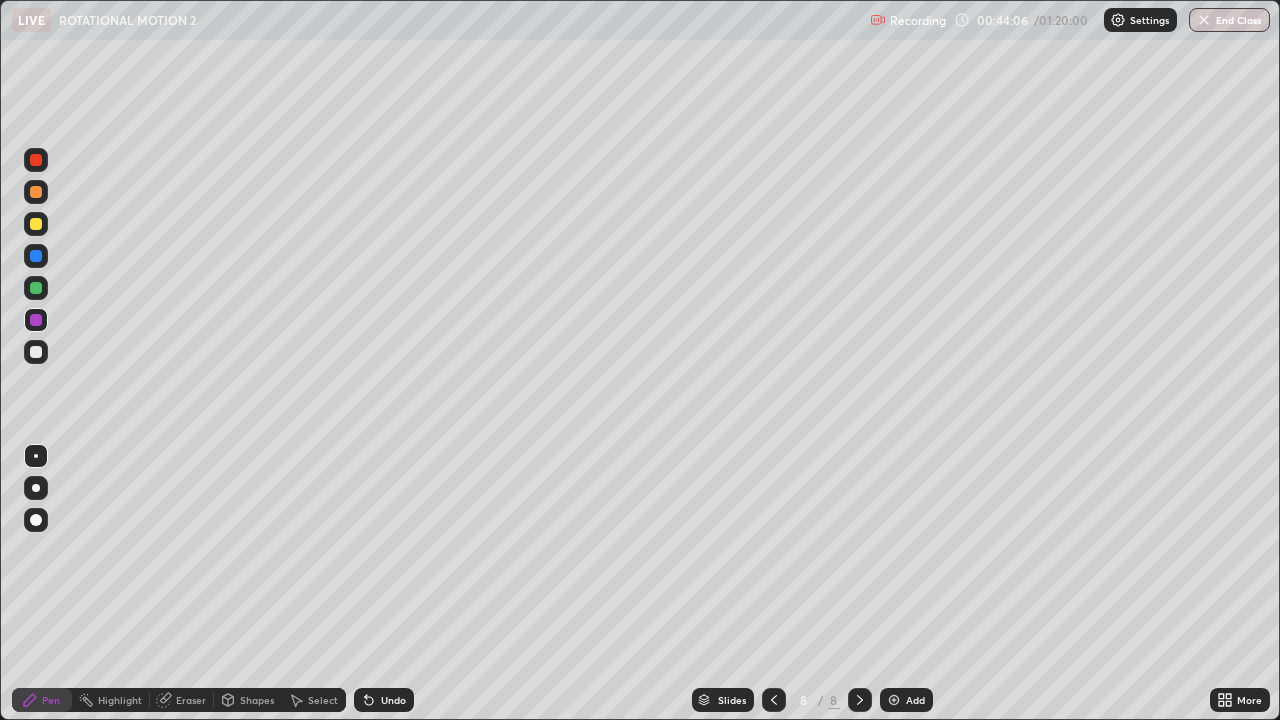 click at bounding box center [36, 192] 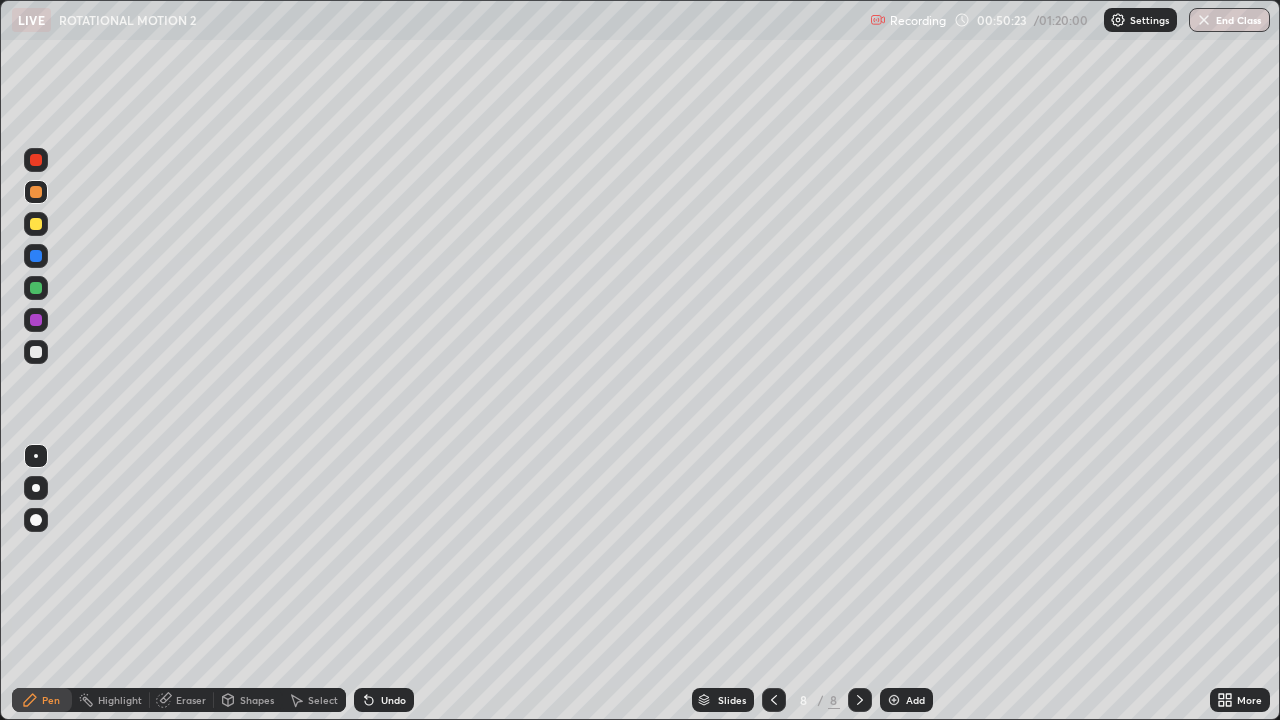 click at bounding box center (894, 700) 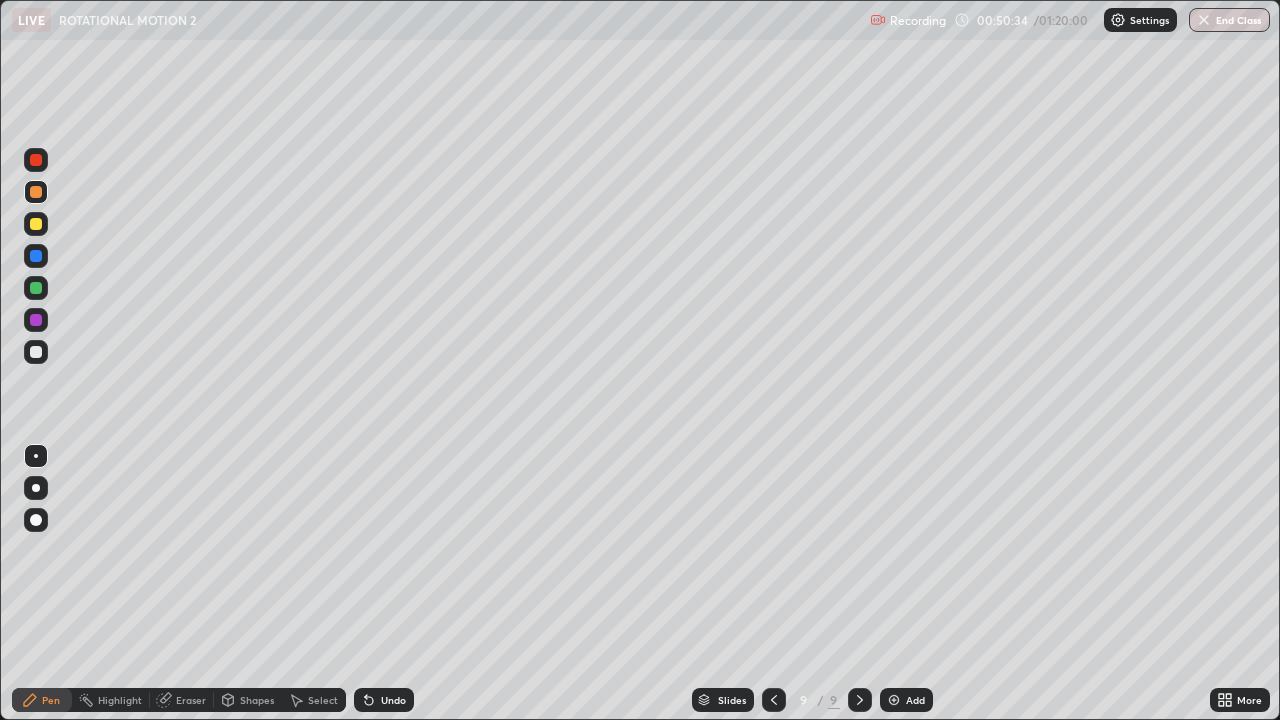 click at bounding box center (36, 192) 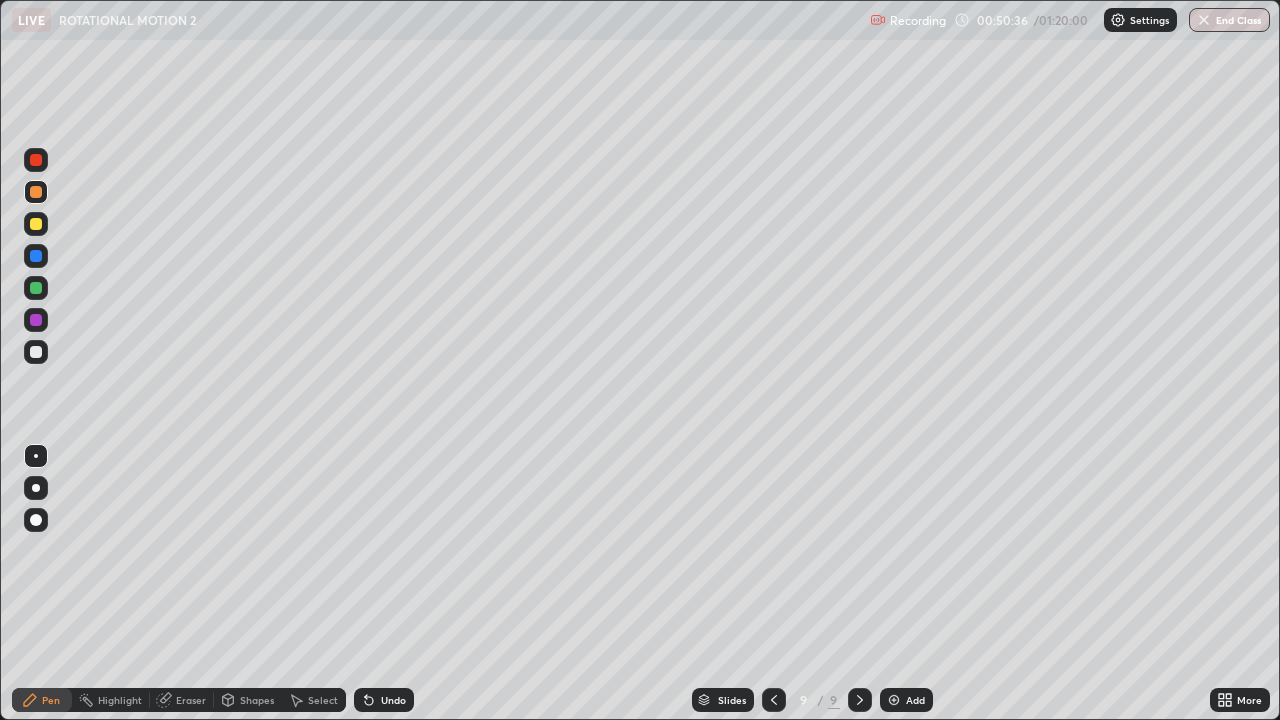 click at bounding box center (36, 192) 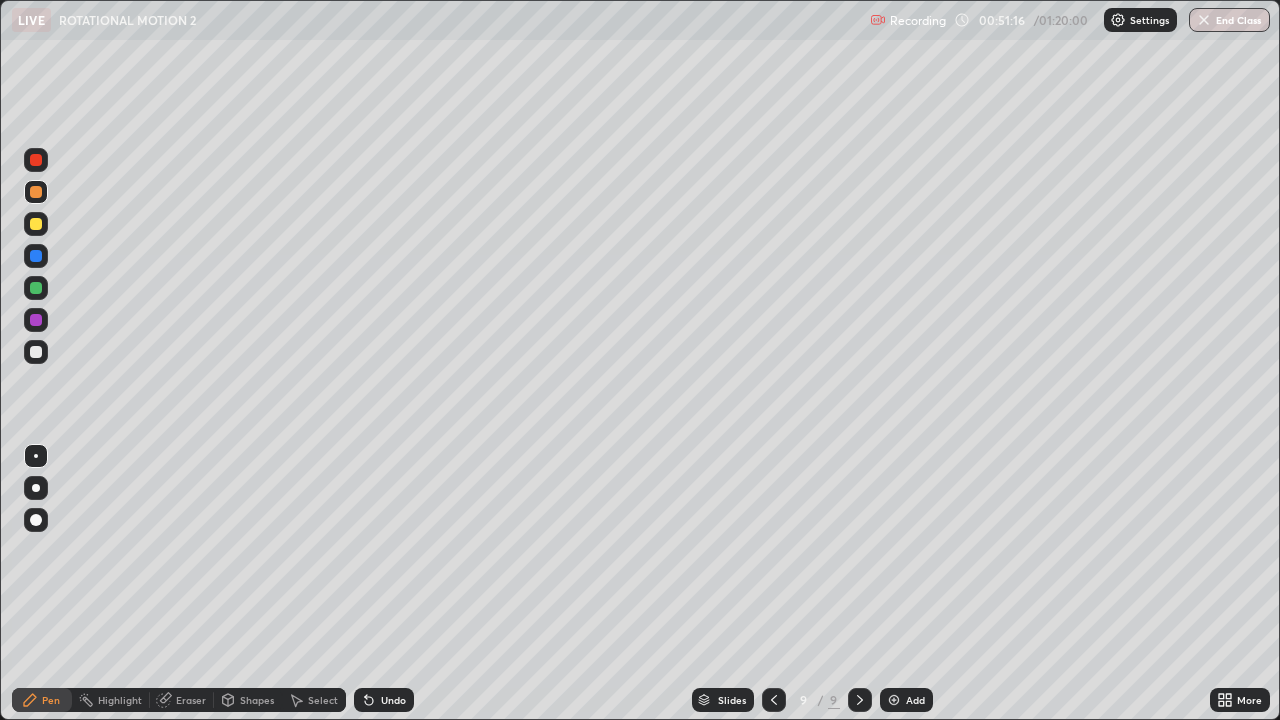 click at bounding box center (36, 352) 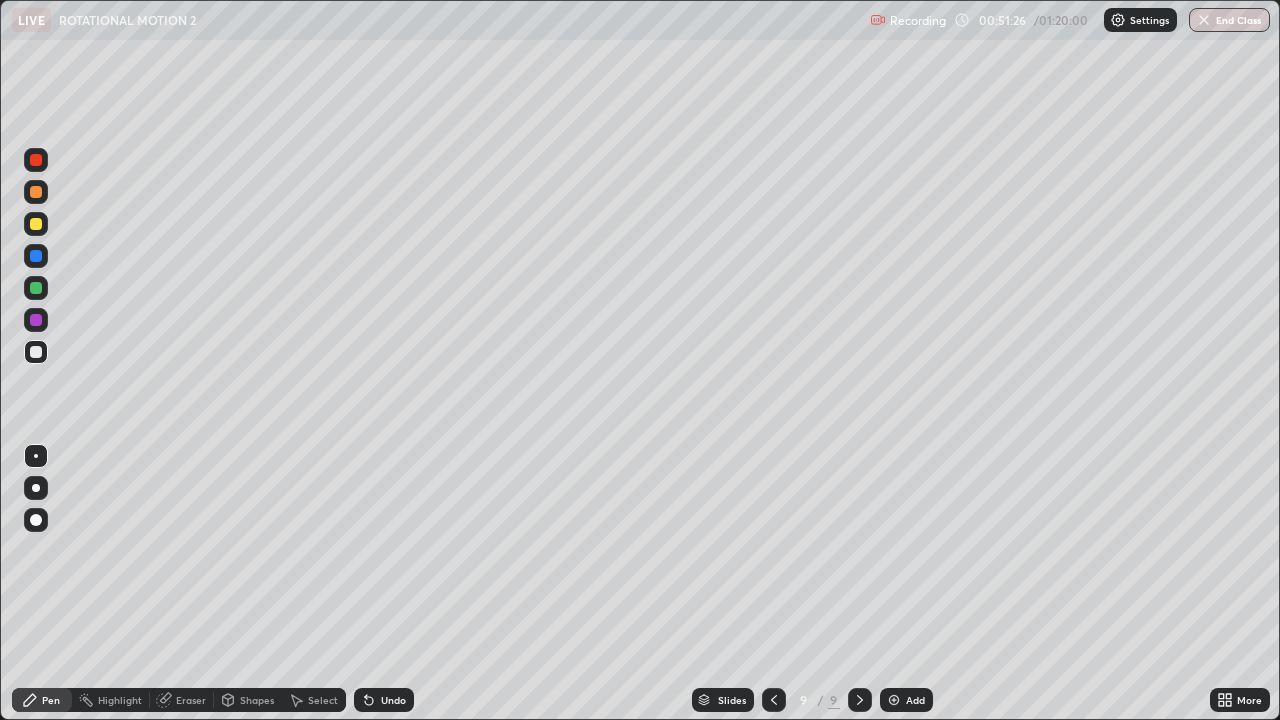 click at bounding box center [36, 288] 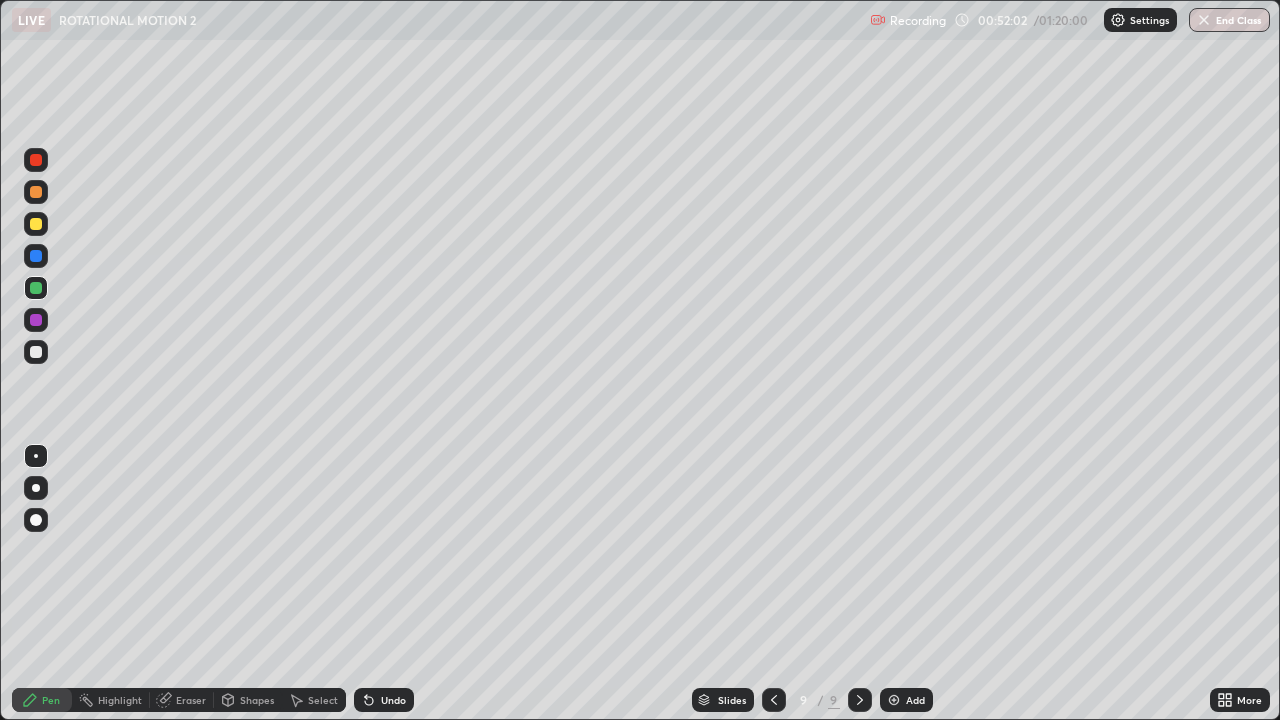 click at bounding box center [36, 192] 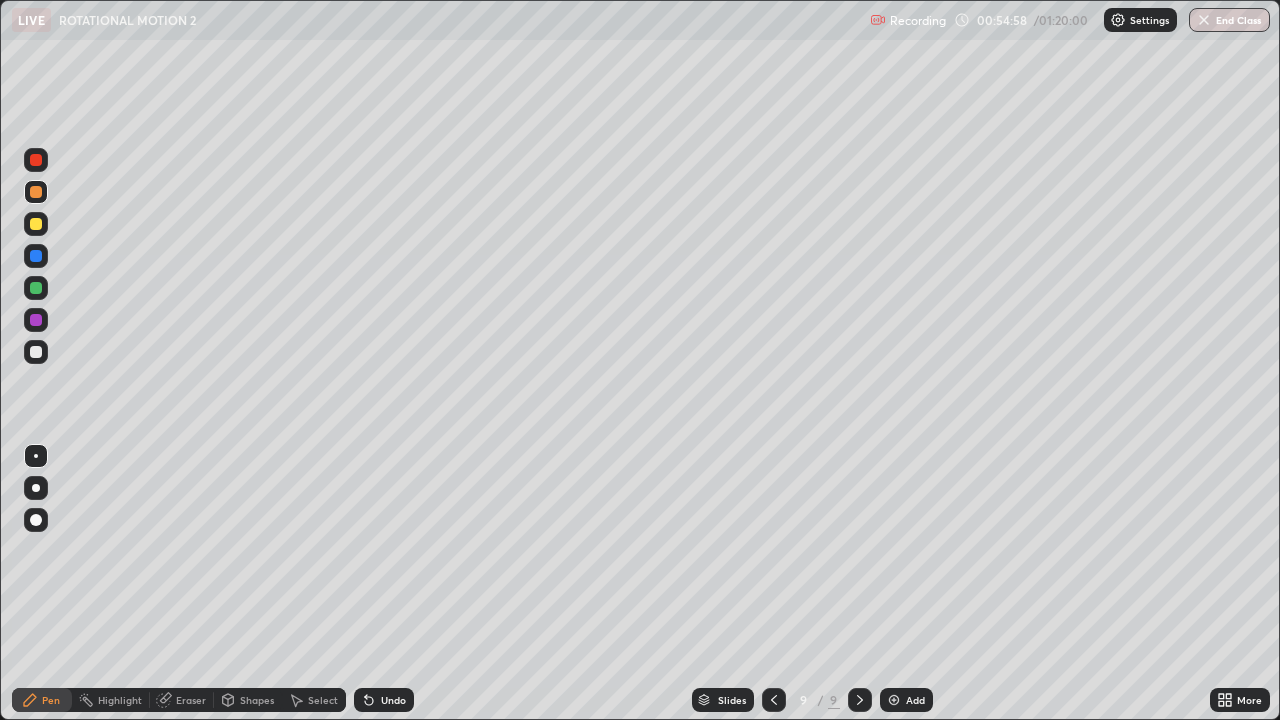 click at bounding box center [894, 700] 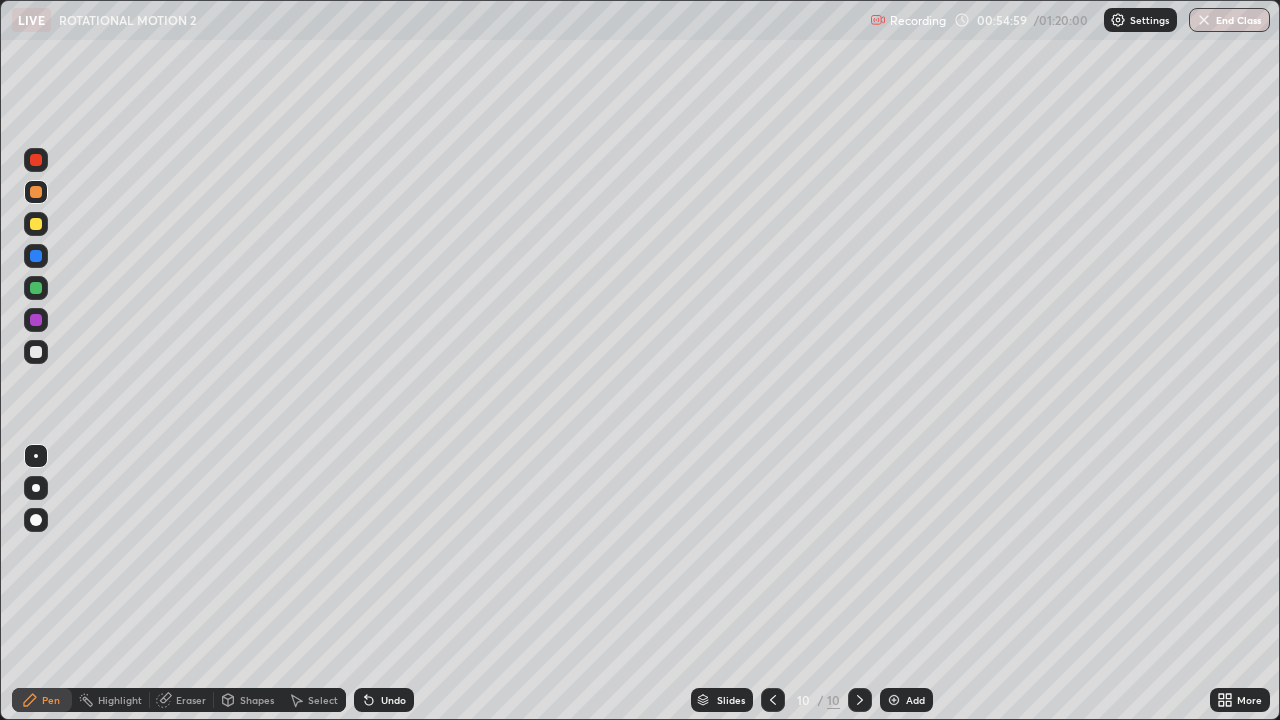 click at bounding box center [36, 192] 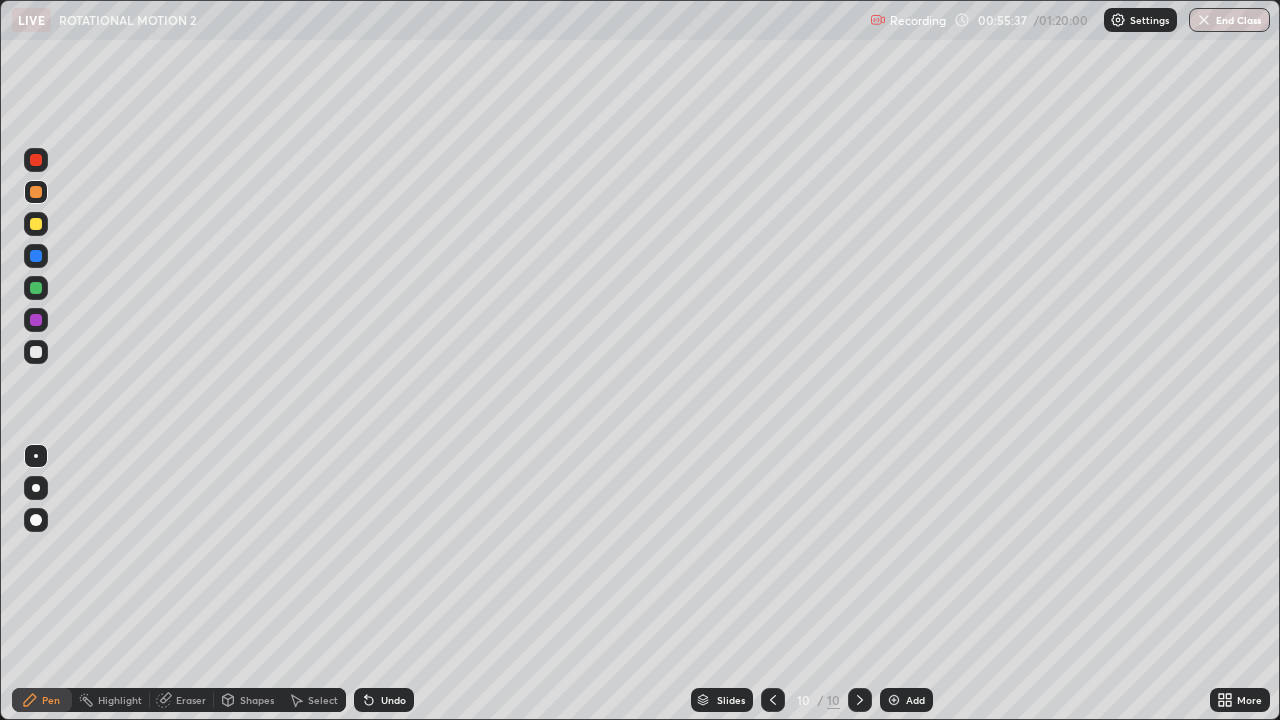 click at bounding box center [36, 288] 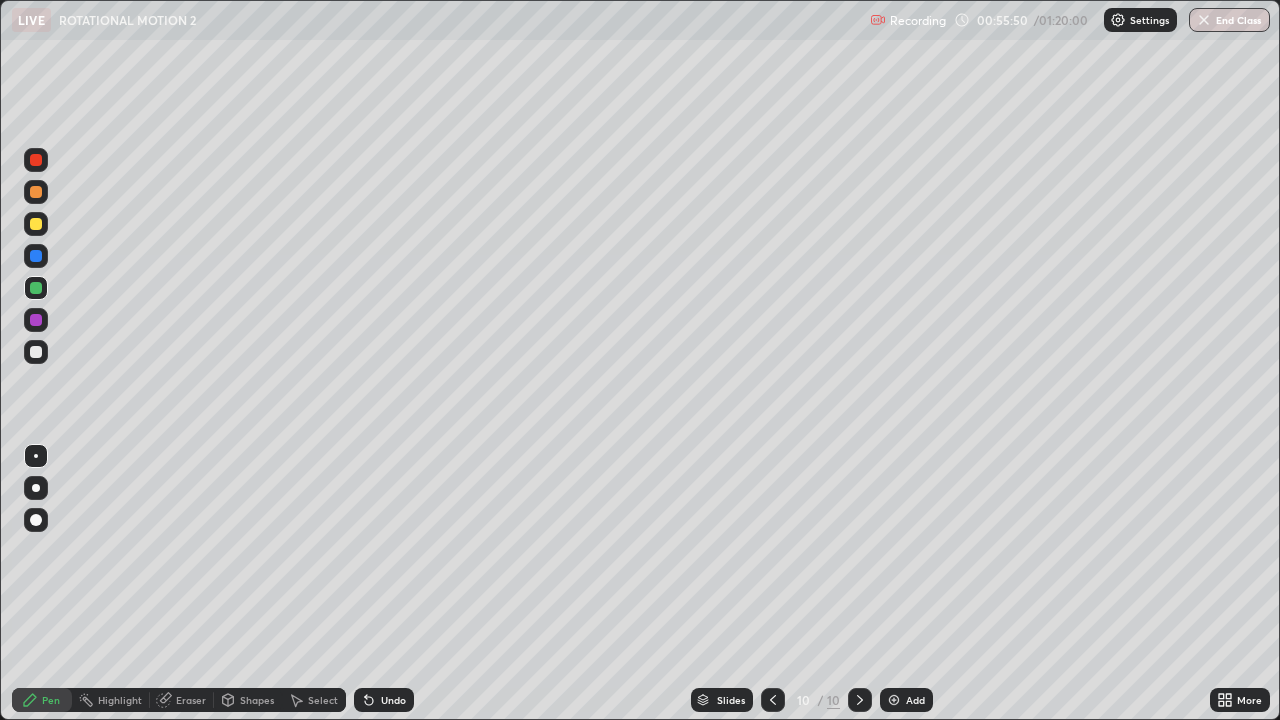 click at bounding box center [36, 224] 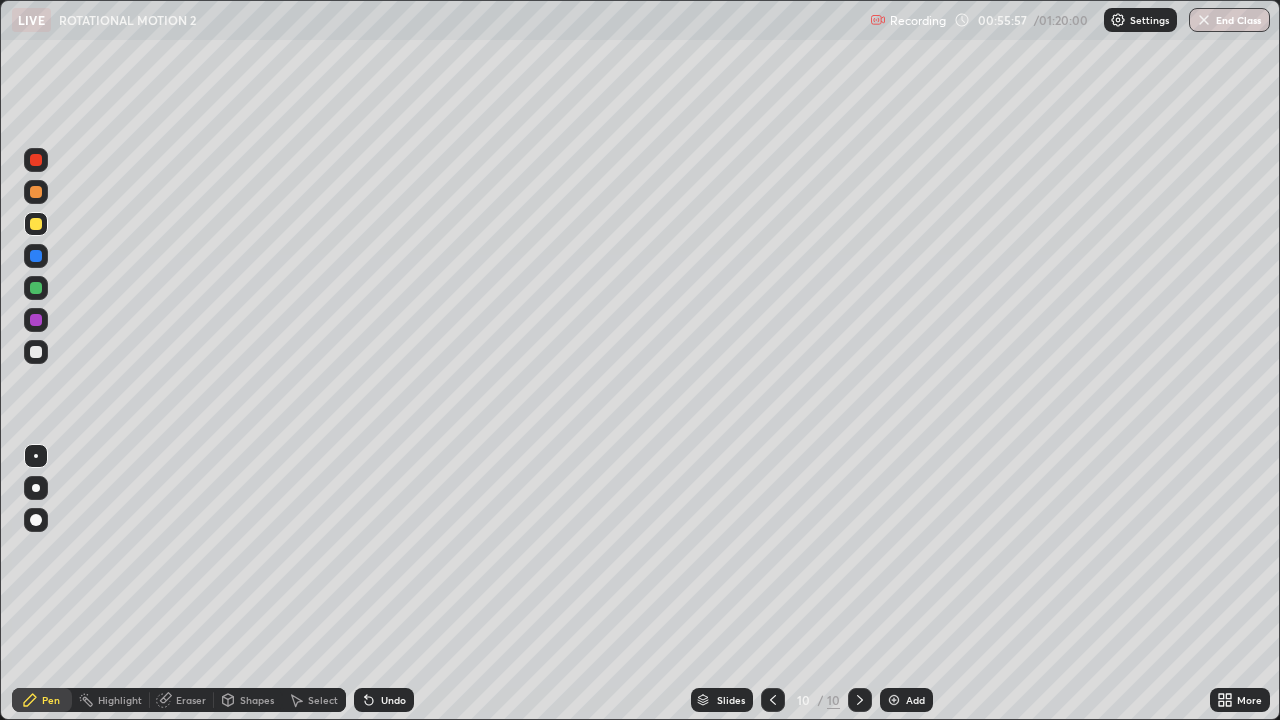 click at bounding box center (36, 192) 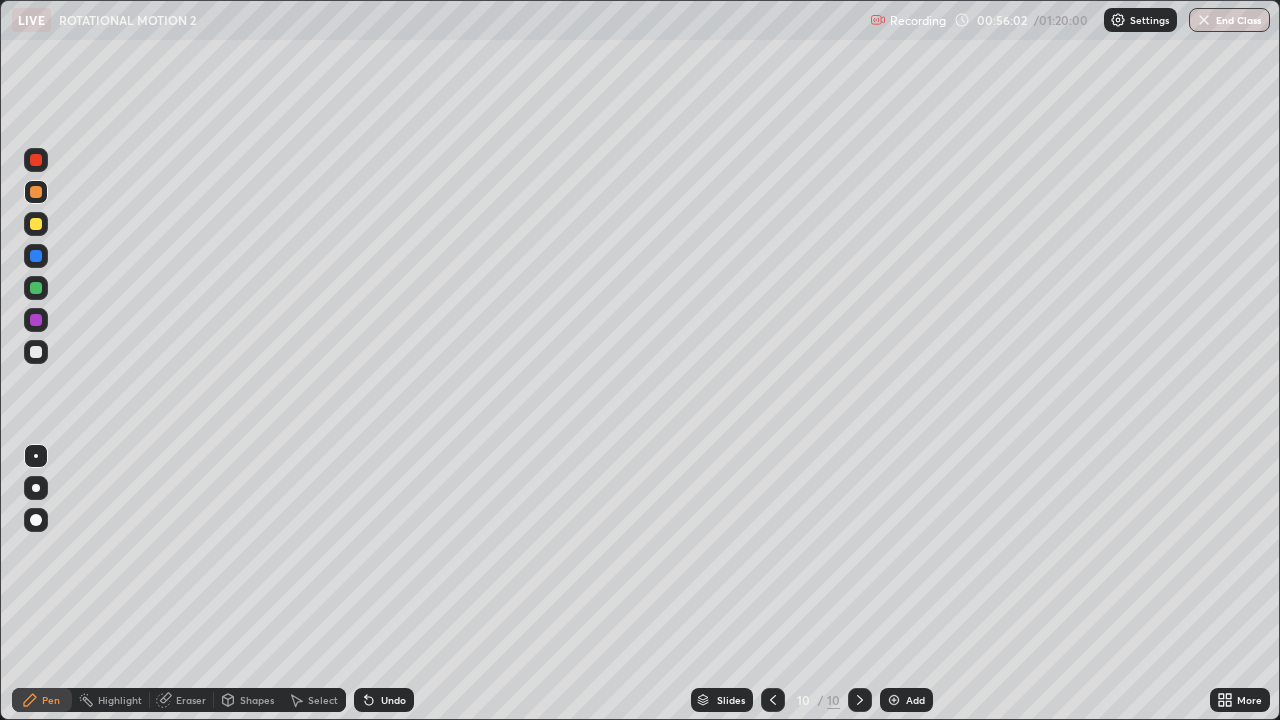 click at bounding box center [36, 192] 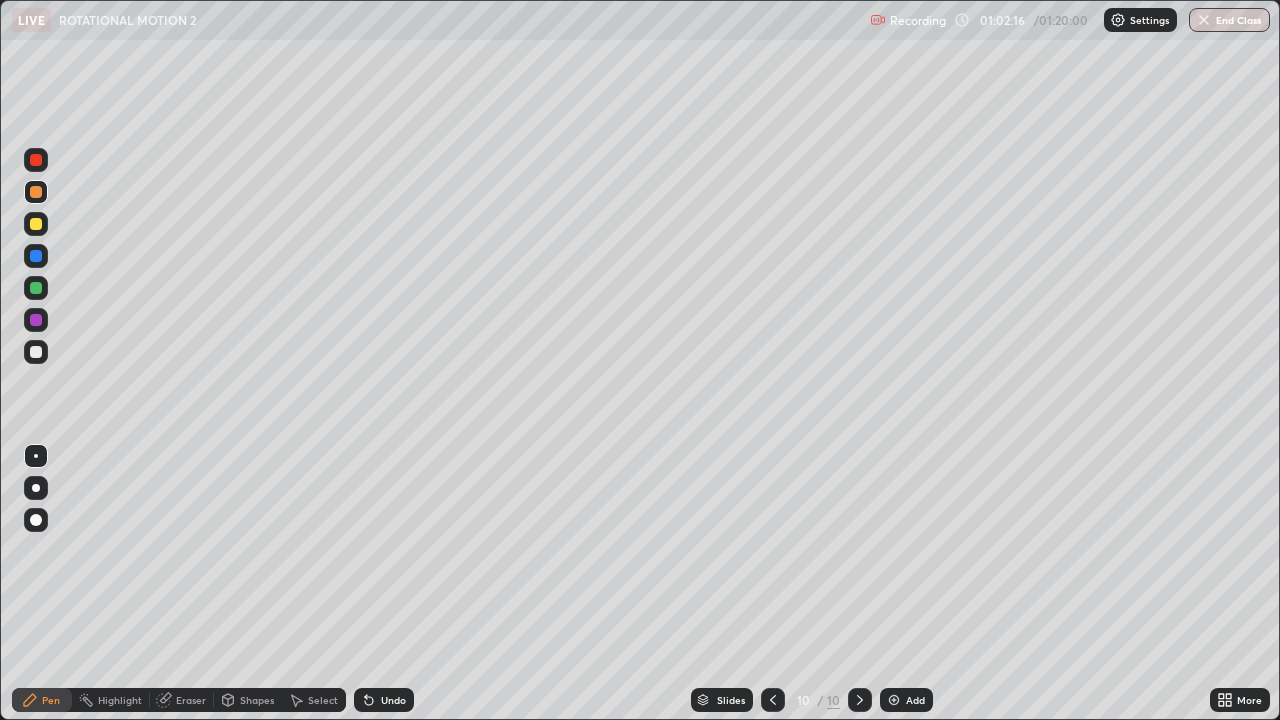 click at bounding box center (894, 700) 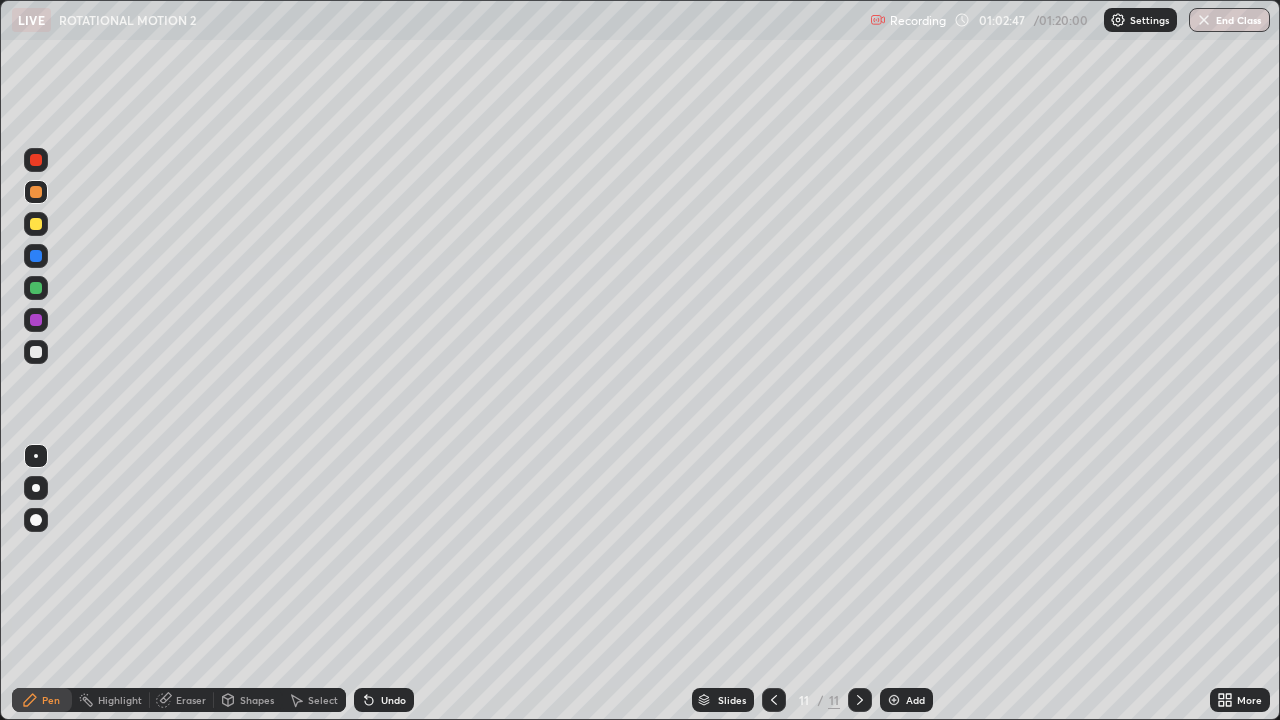 click at bounding box center [36, 256] 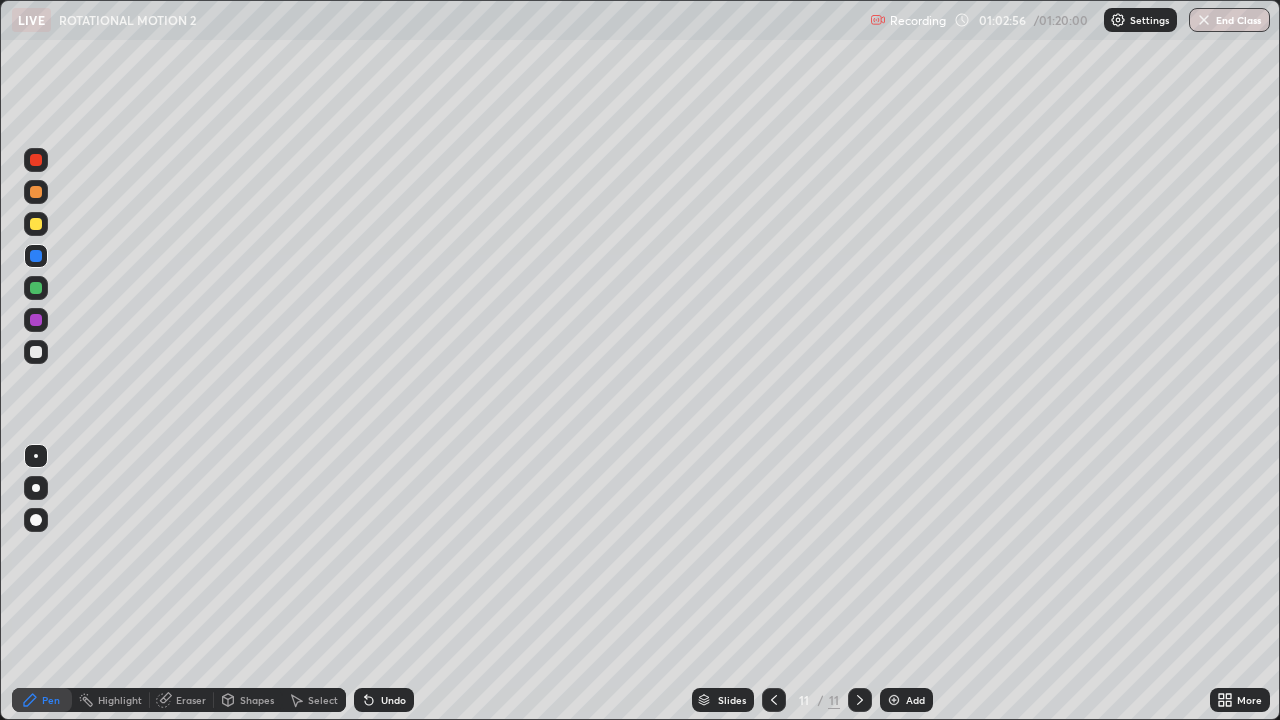 click at bounding box center [36, 224] 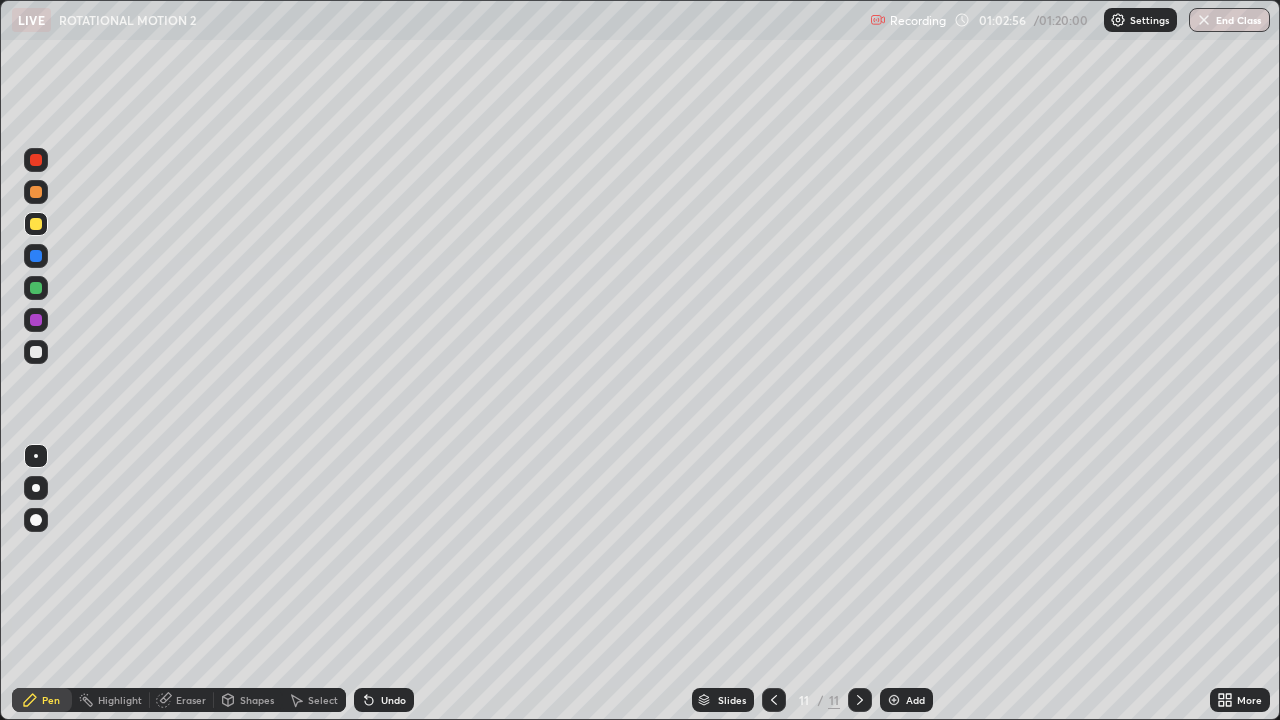 click at bounding box center [36, 192] 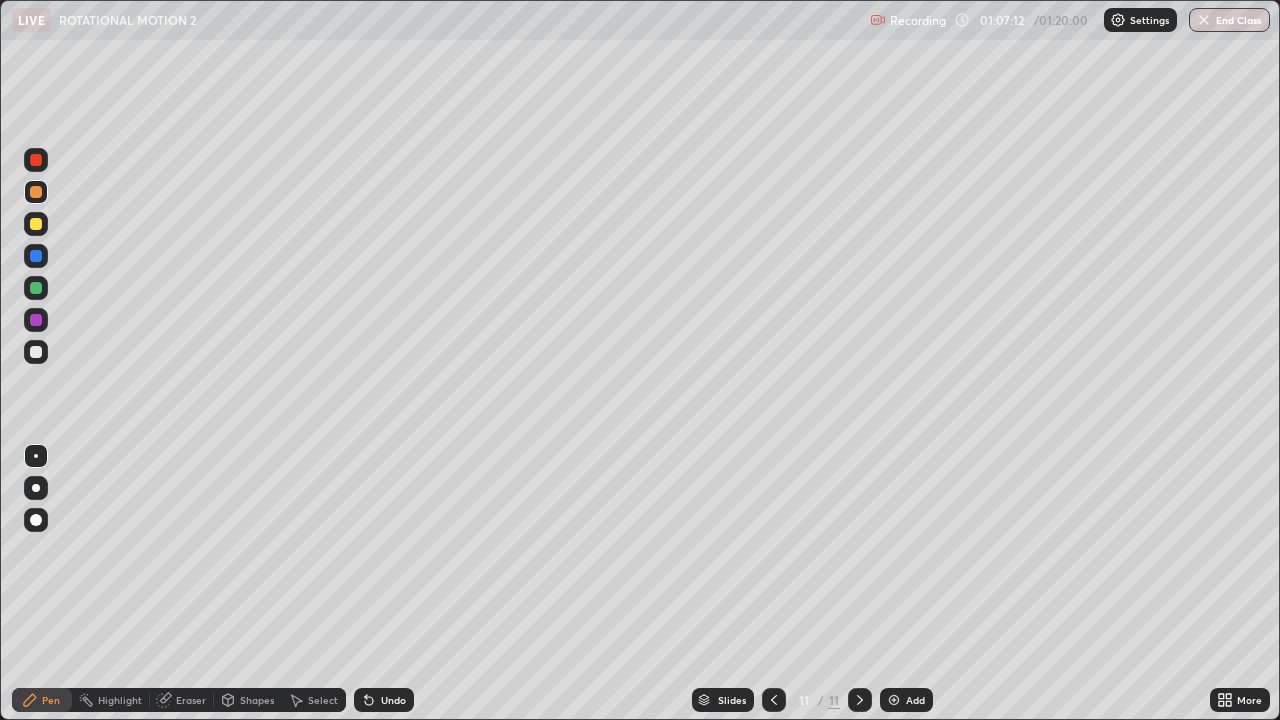 click on "Add" at bounding box center (906, 700) 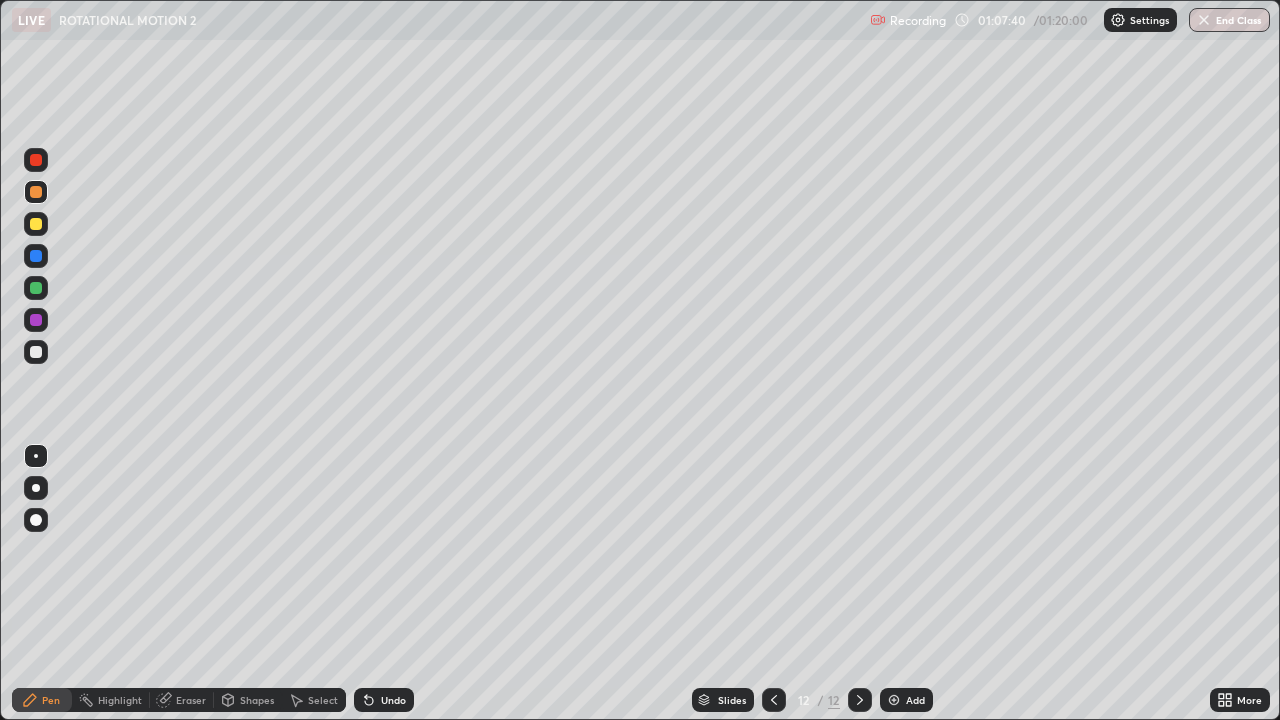 click at bounding box center [36, 320] 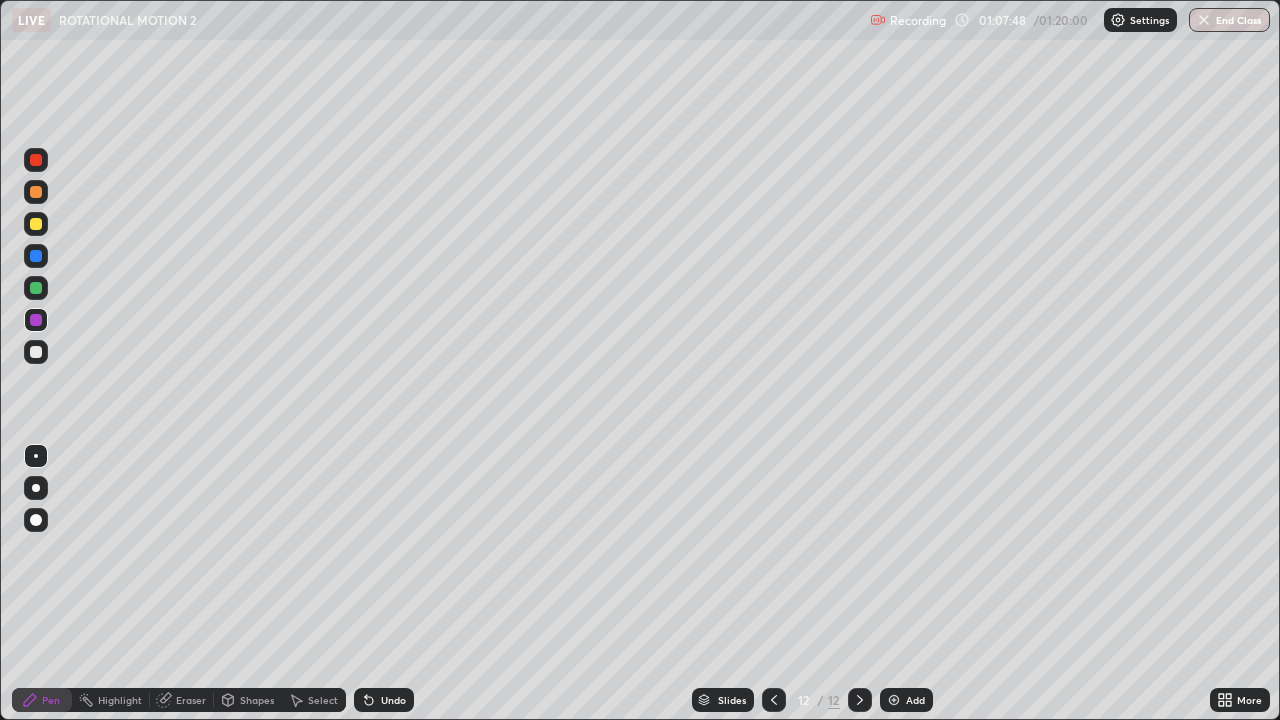 click at bounding box center [36, 224] 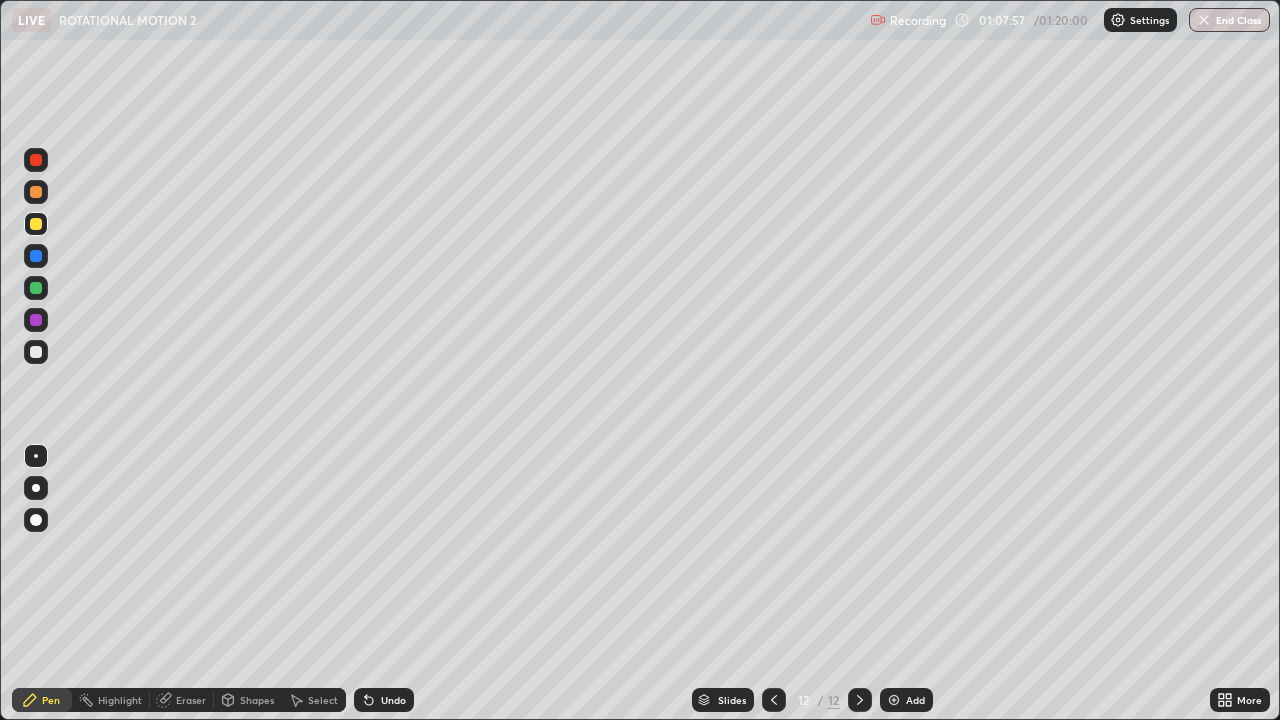 click at bounding box center (36, 288) 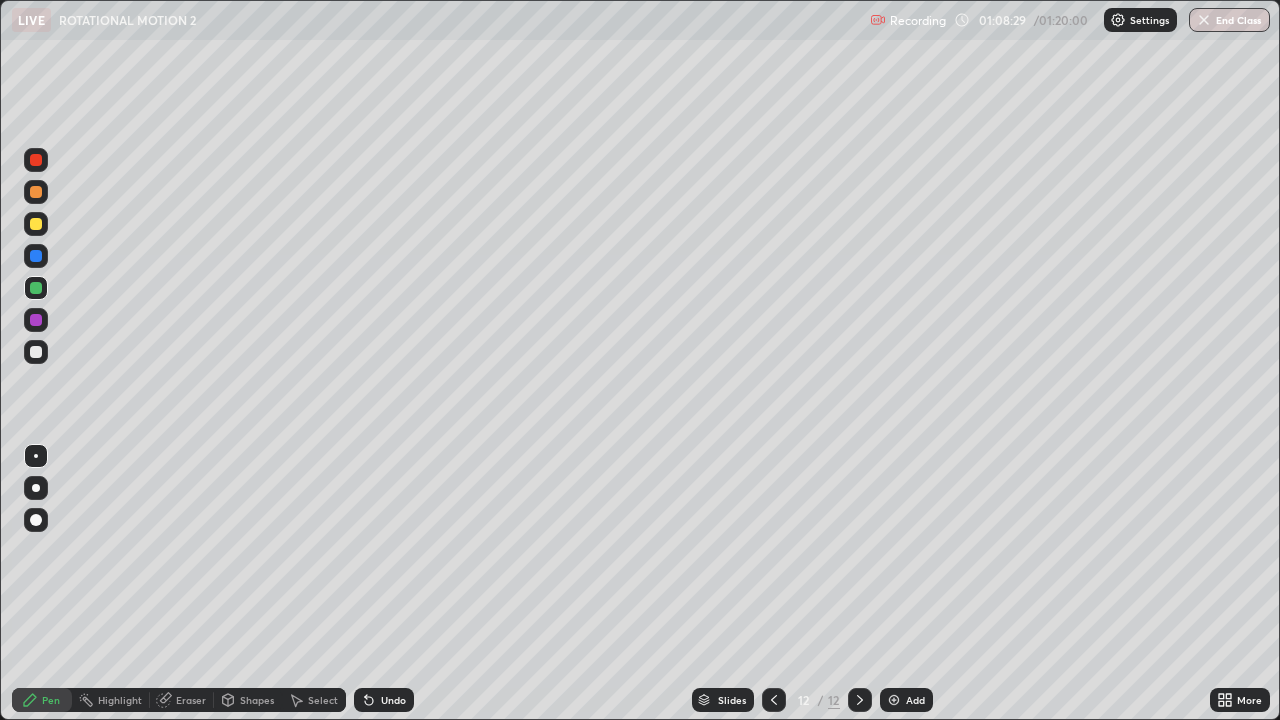 click at bounding box center (36, 192) 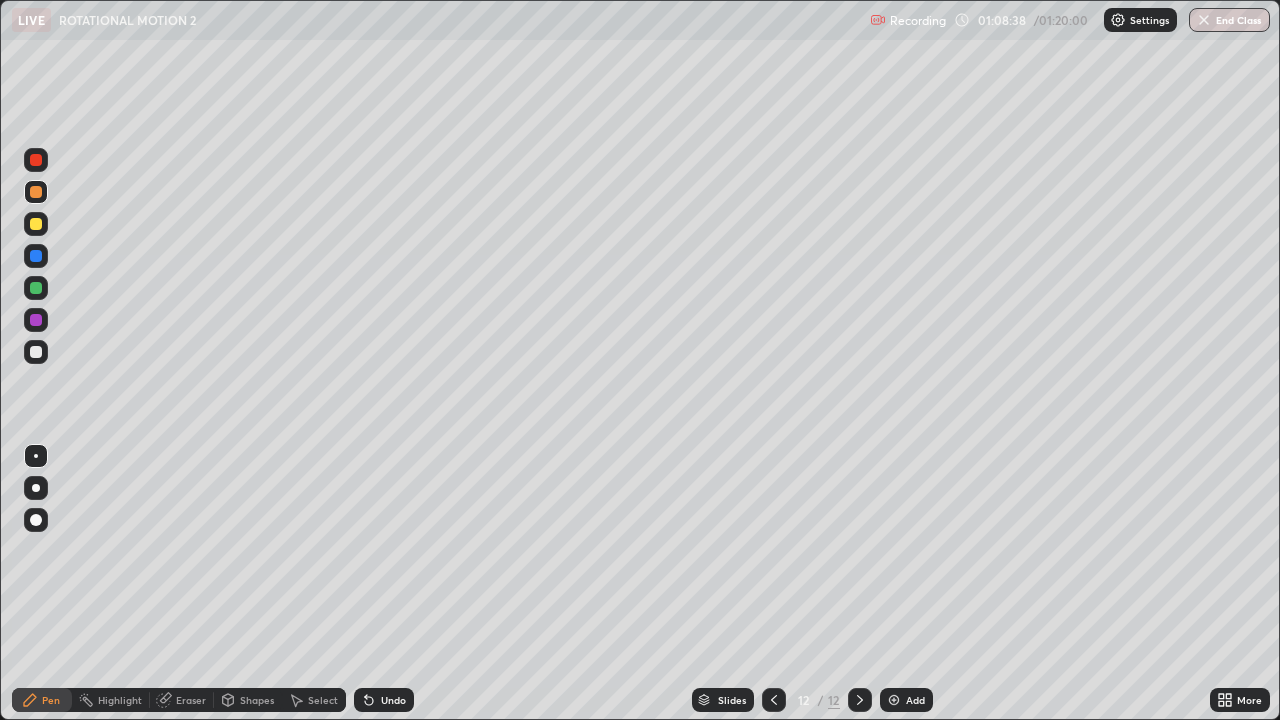 click on "Highlight" at bounding box center [111, 700] 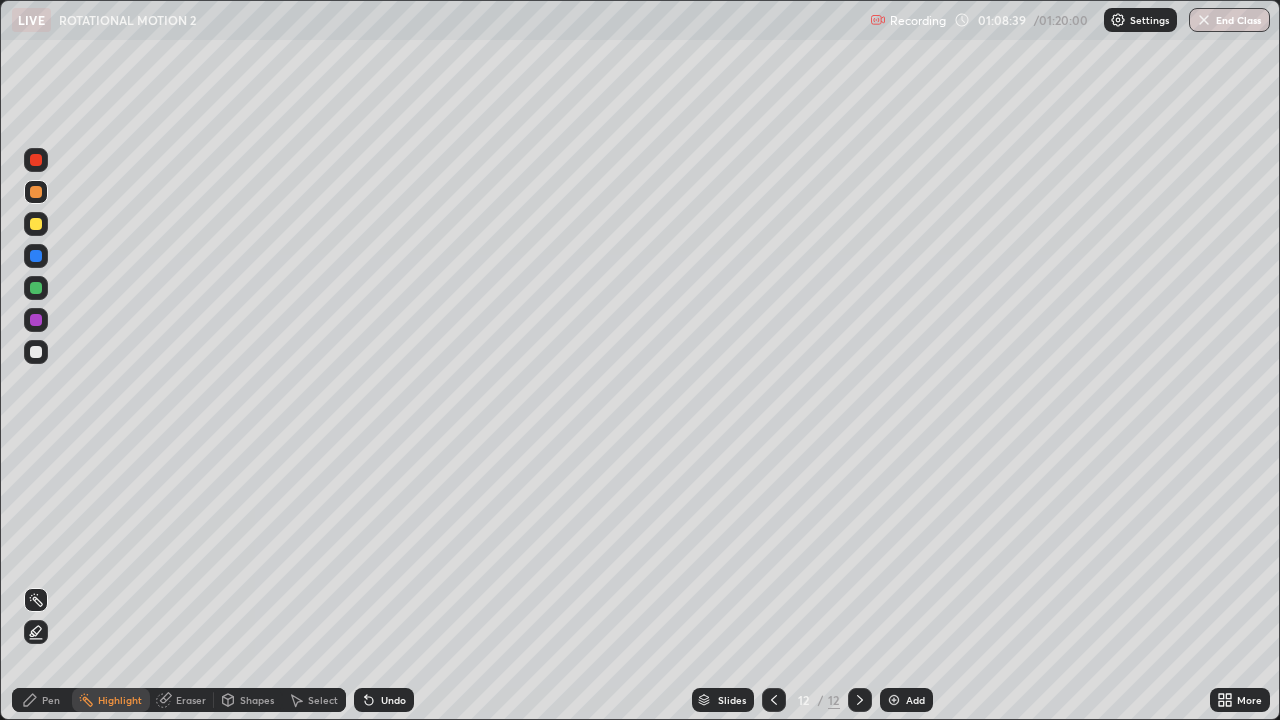 click on "Pen" at bounding box center [51, 700] 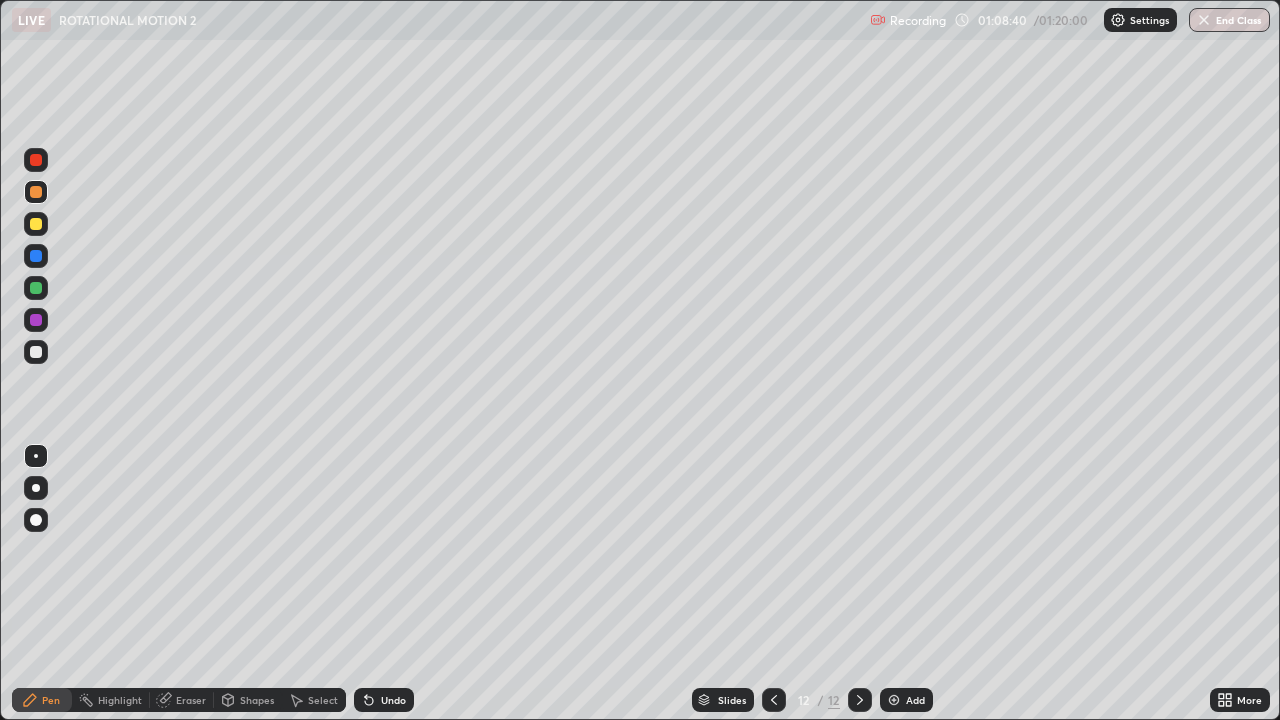 click on "Highlight" at bounding box center (111, 700) 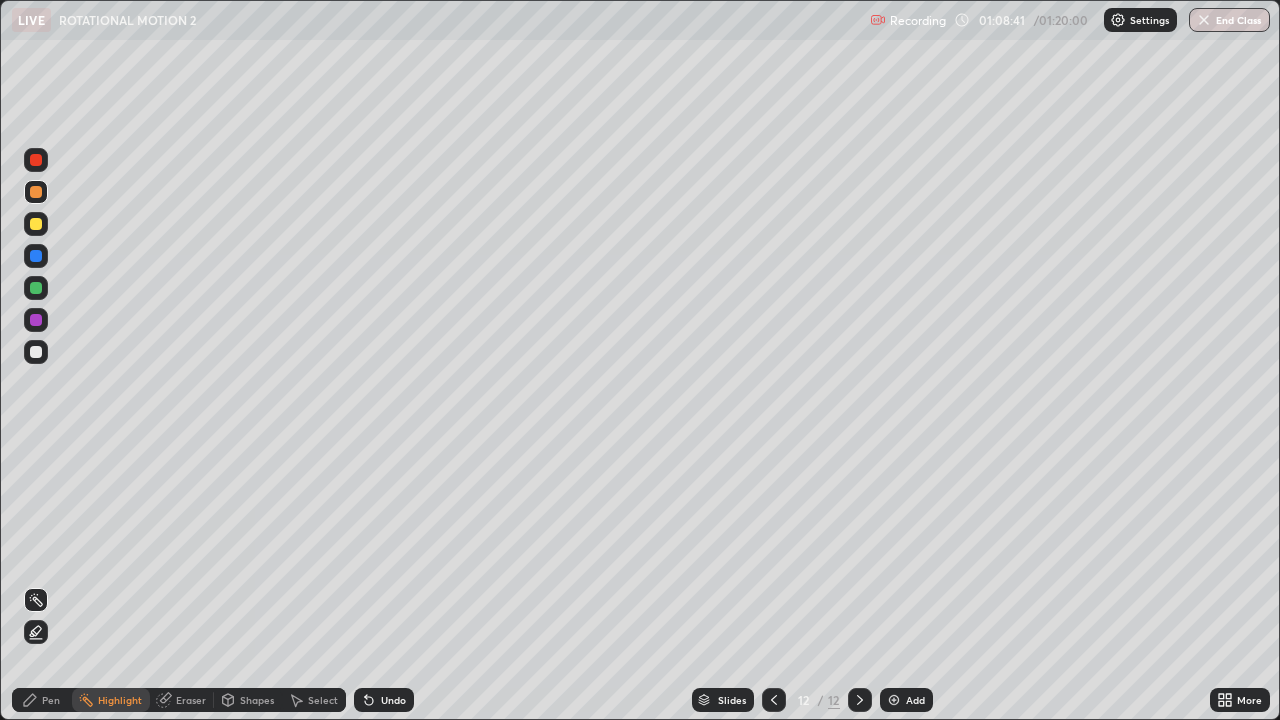 click on "Pen" at bounding box center (51, 700) 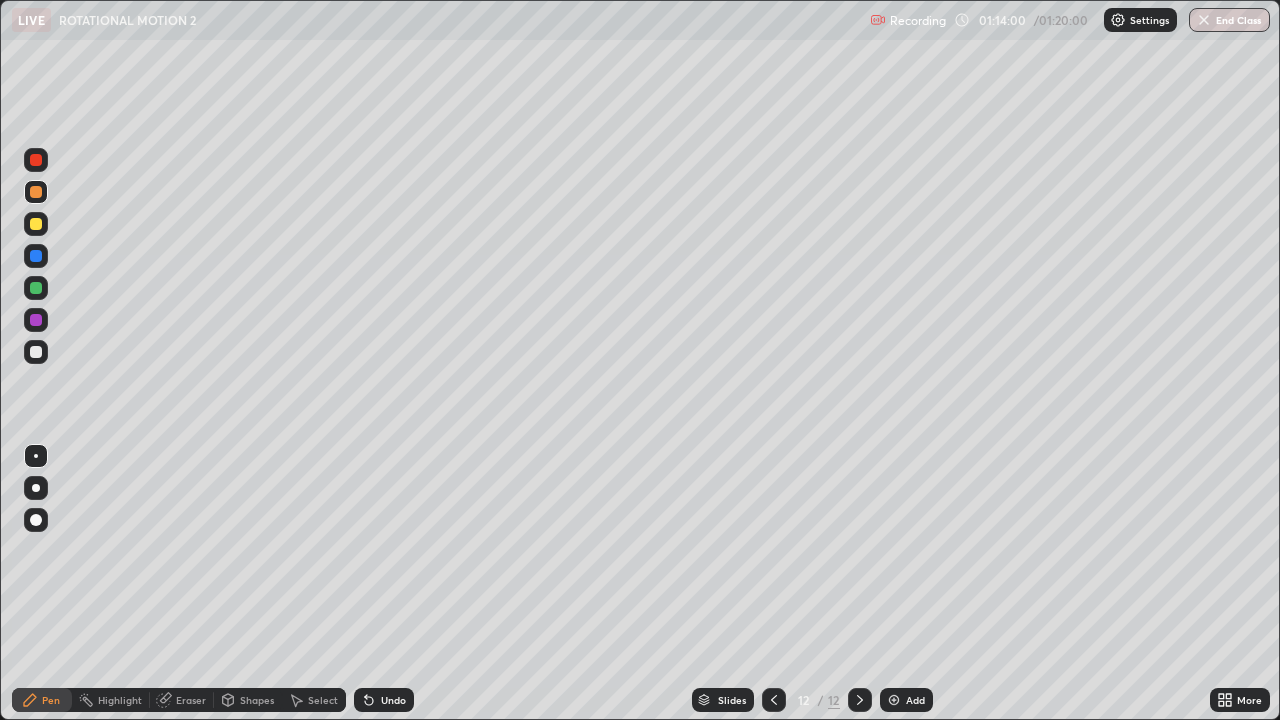 click on "End Class" at bounding box center (1229, 20) 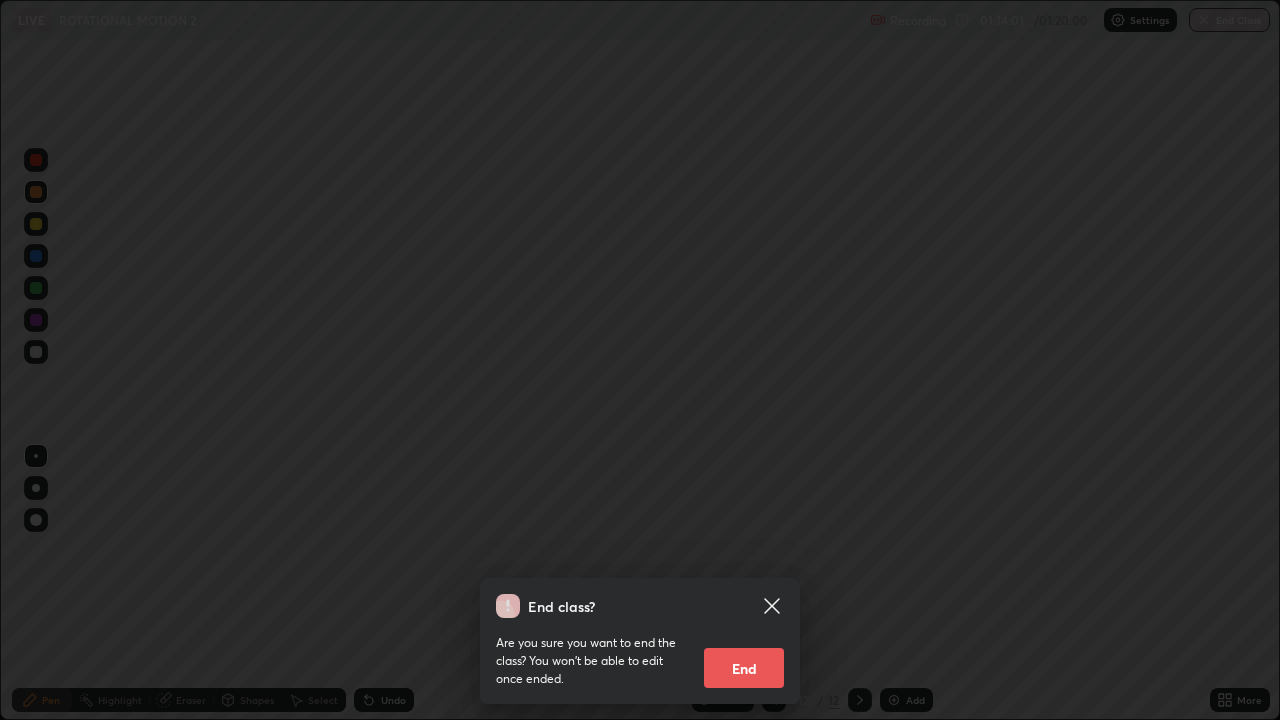 click on "End" at bounding box center (744, 668) 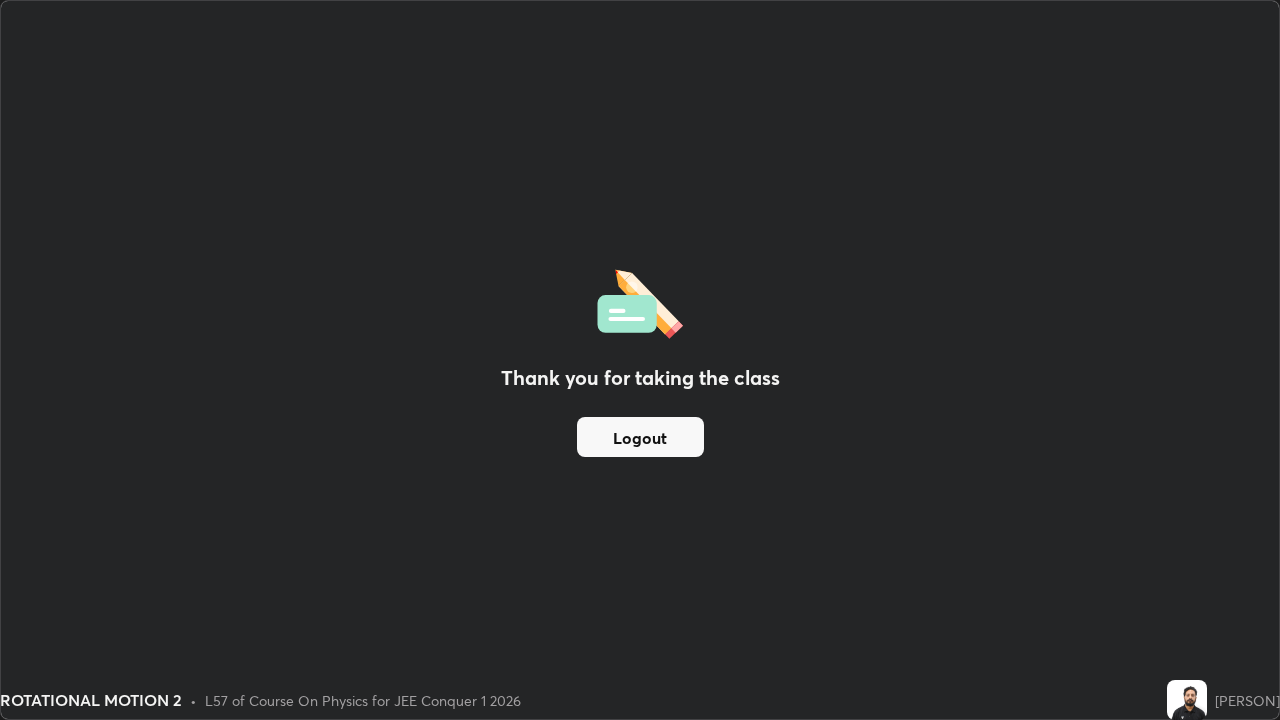 click on "Logout" at bounding box center (640, 437) 